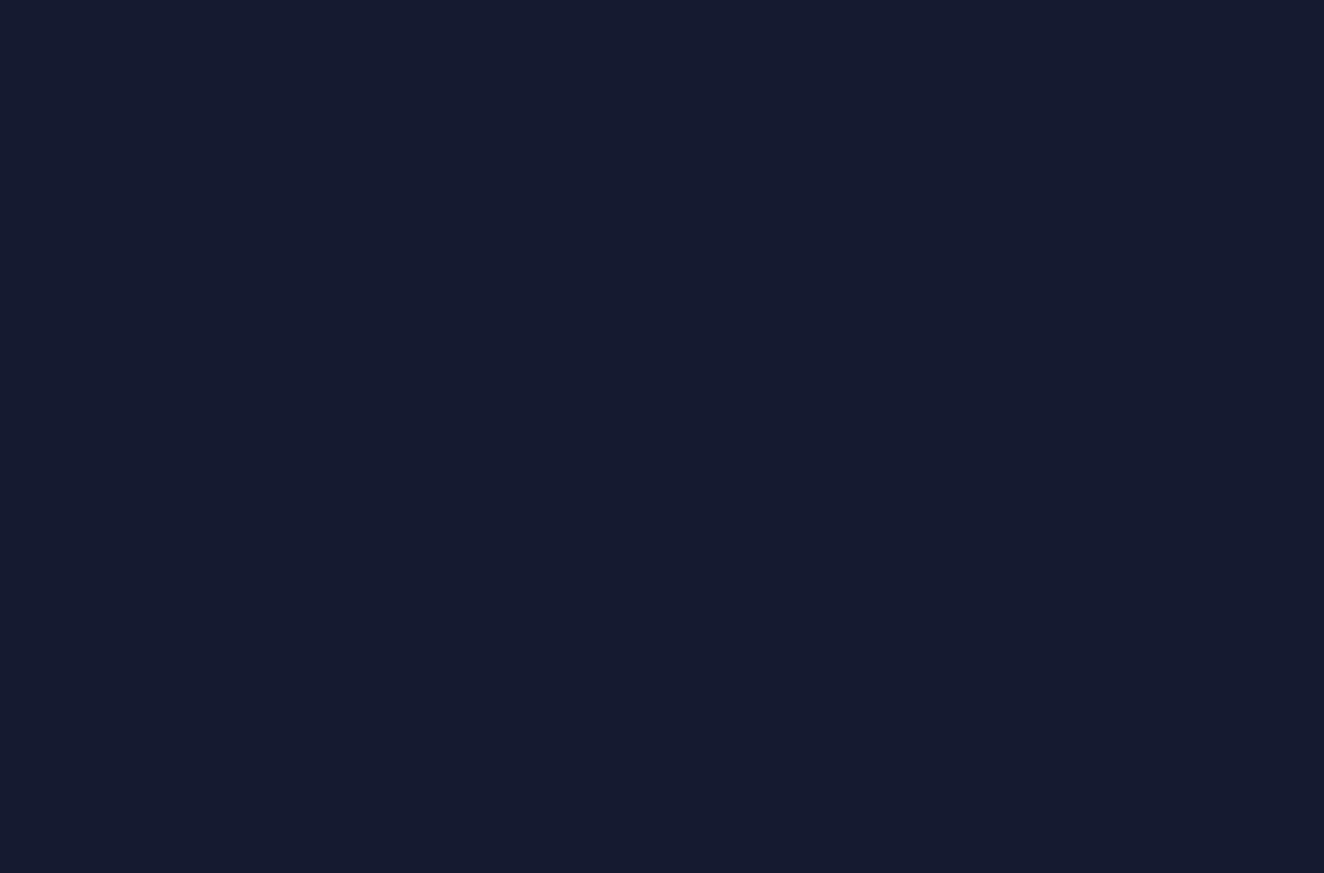 scroll, scrollTop: 0, scrollLeft: 0, axis: both 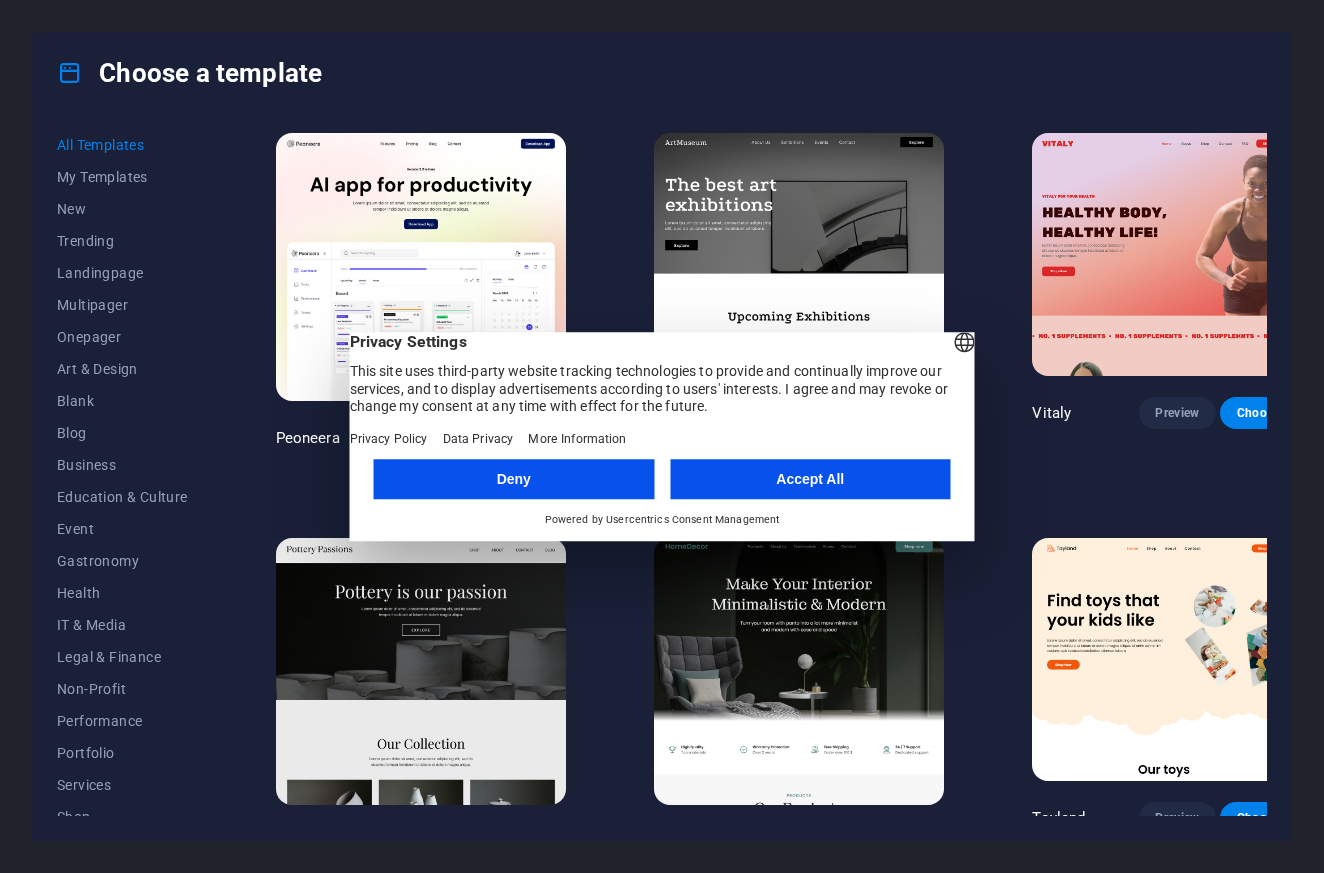click on "Deny" at bounding box center (514, 479) 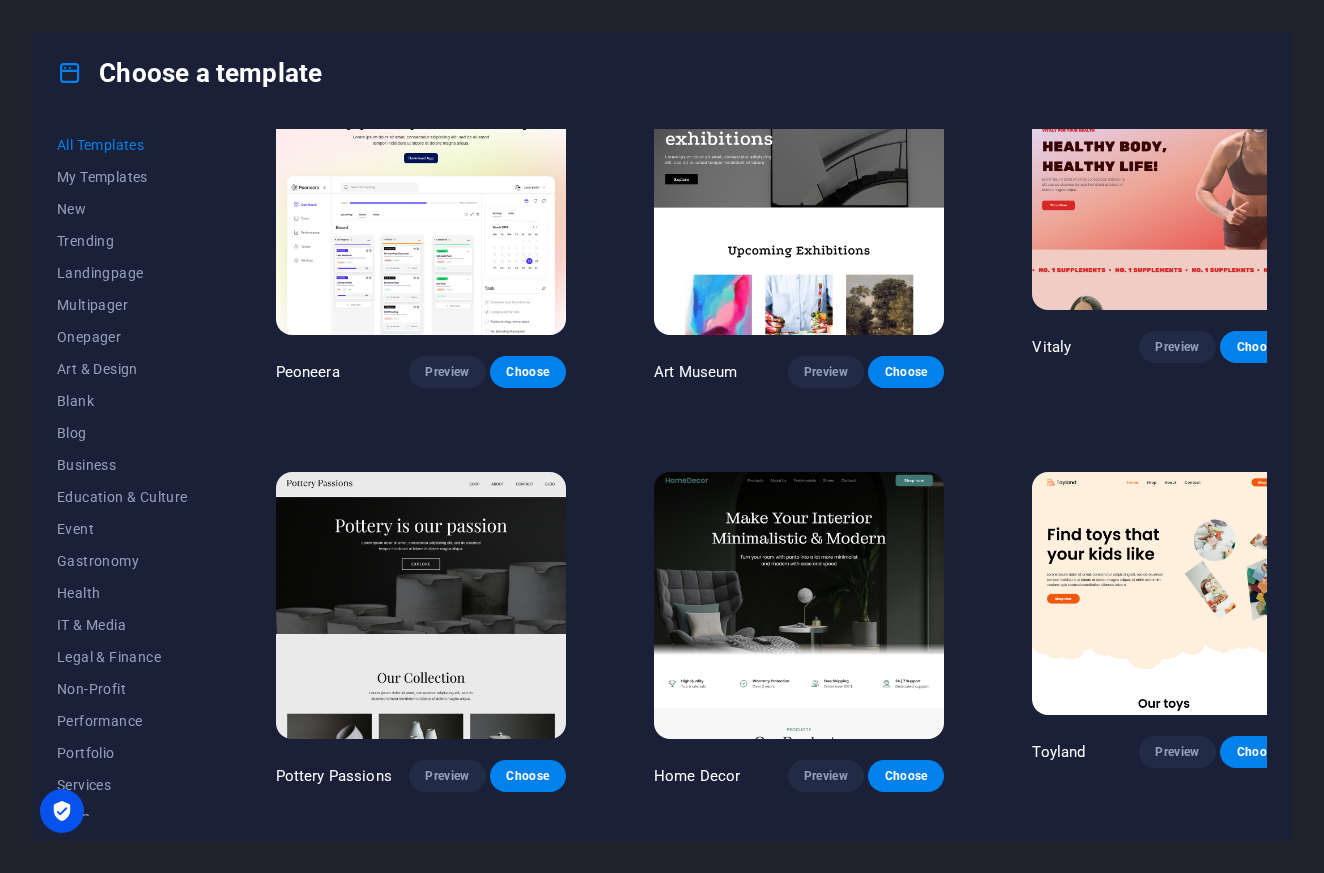 scroll, scrollTop: 60, scrollLeft: 0, axis: vertical 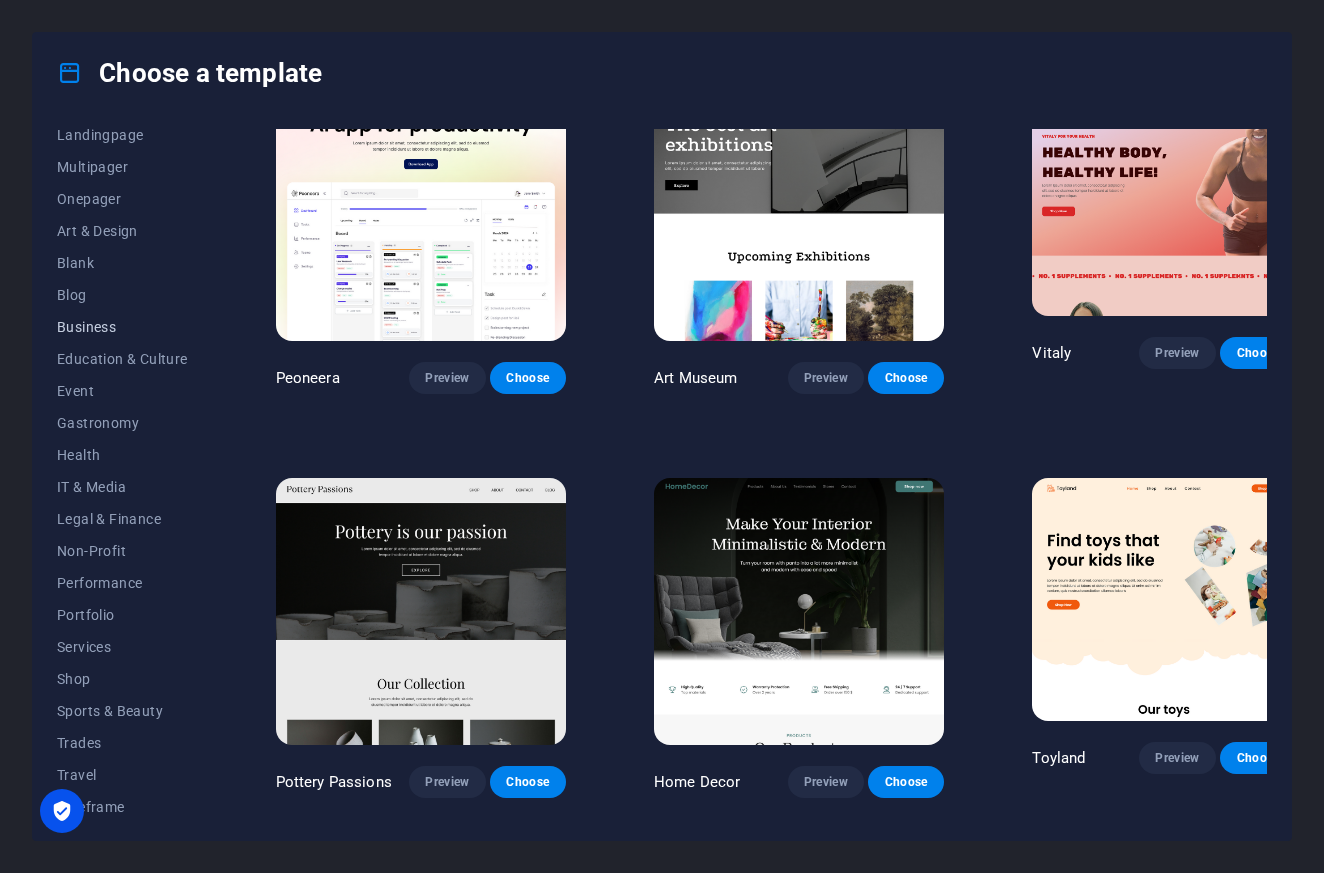 click on "Business" at bounding box center [122, 327] 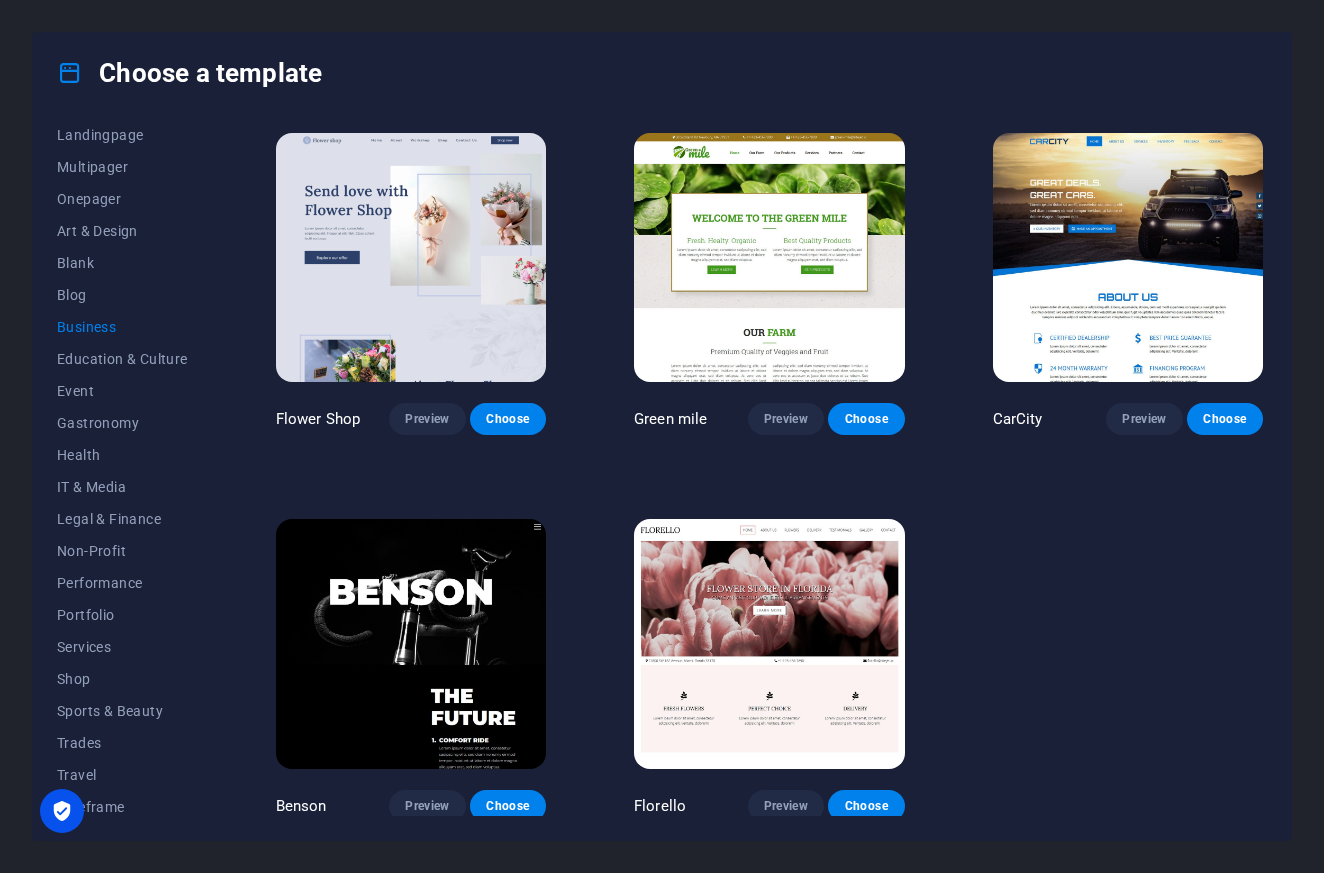 scroll, scrollTop: 393, scrollLeft: 0, axis: vertical 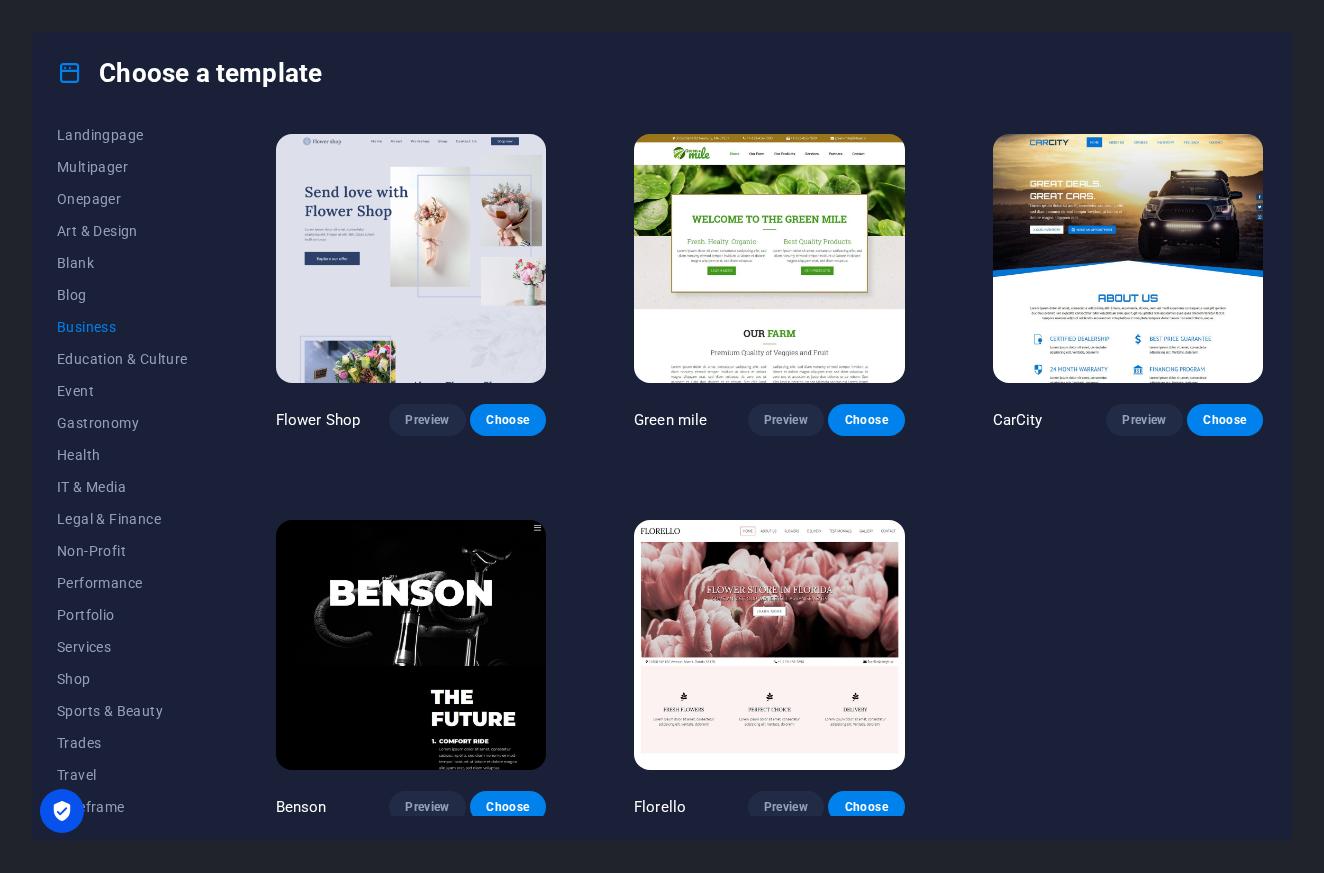 click at bounding box center [411, 644] 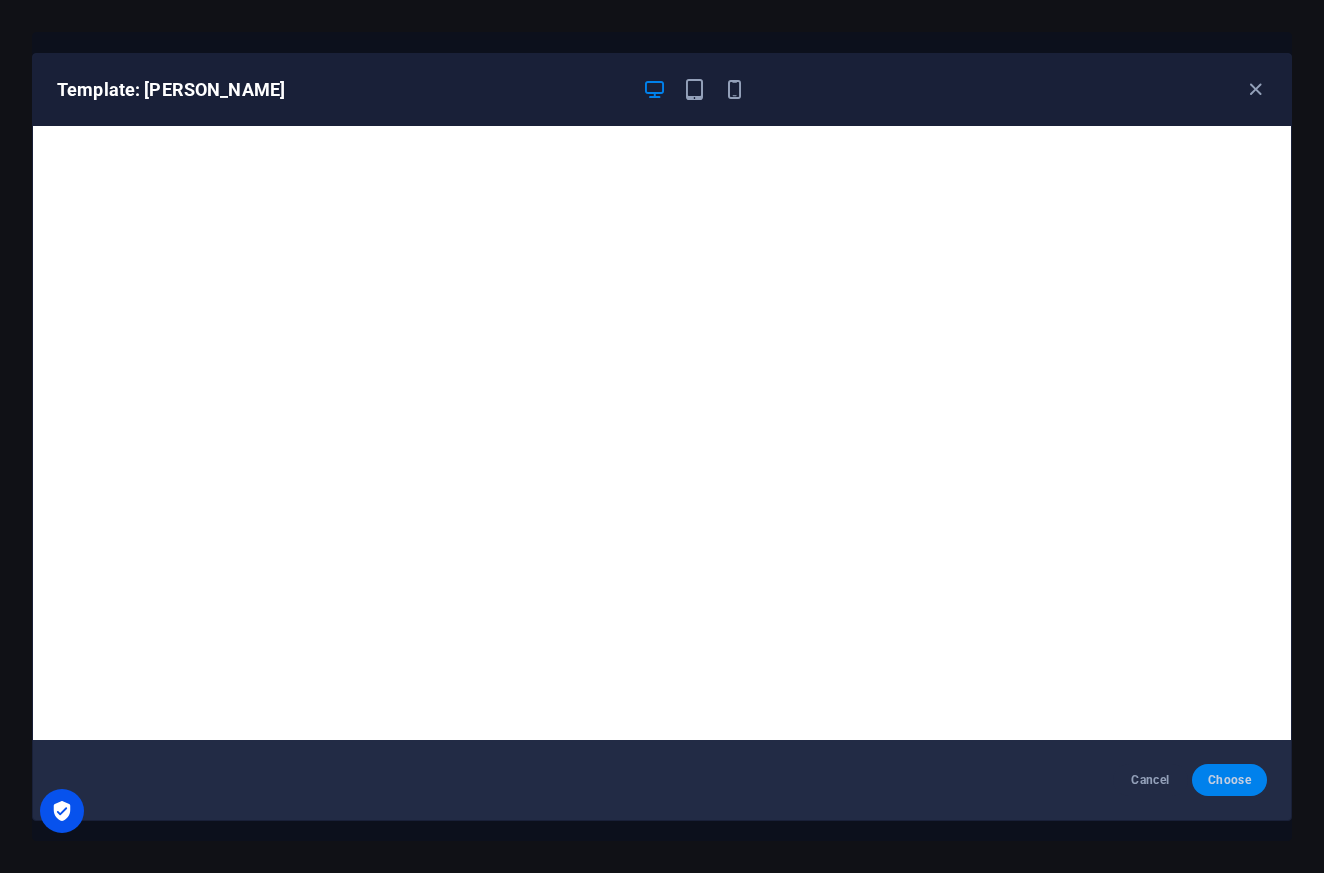 click on "Choose" at bounding box center (1229, 780) 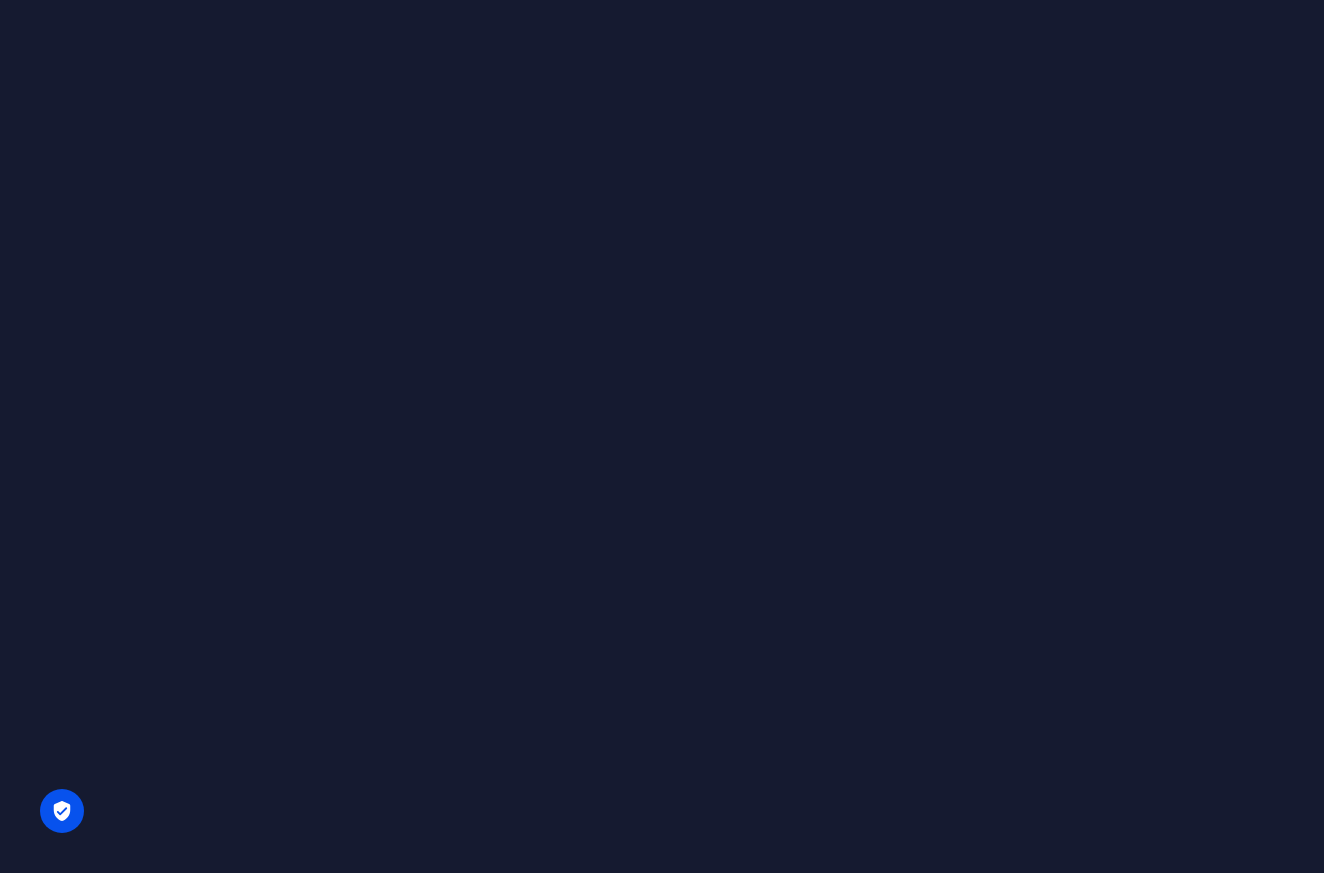 scroll, scrollTop: 0, scrollLeft: 0, axis: both 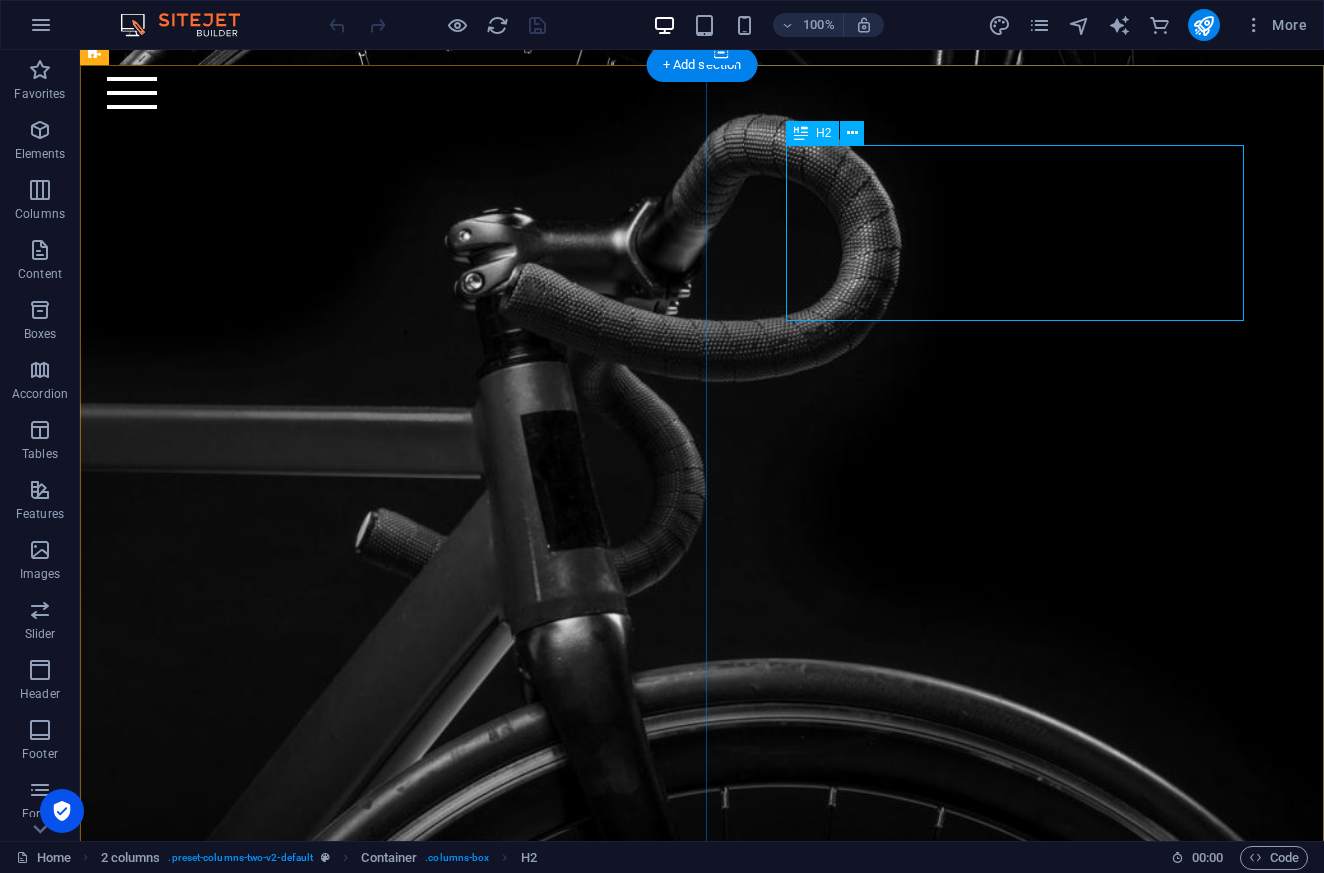 click on "The Future" at bounding box center (702, 1034) 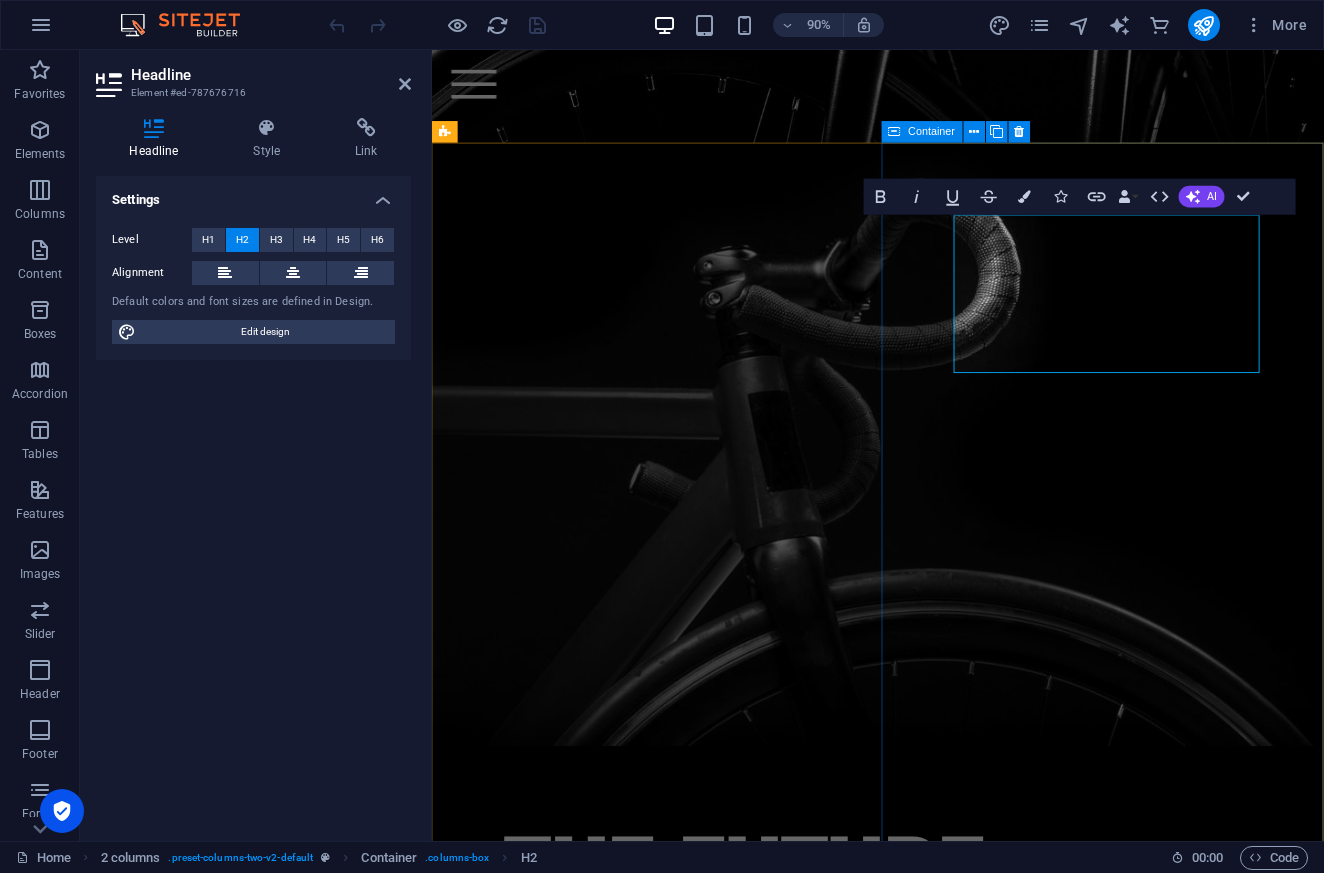 click on "The Future 1. Comfort ride Lorem ipsum dolor sit amet, consetetur sadipscing elitr, sed diam nonumy eirmod tempor invidunt ut labore et dolore magna aliquyam erat, sed diam voluptua.  2. Light Weight Lorem ipsum dolor sit amet, consetetur sadipscing elitr, sed diam nonumy eirmod tempor invidunt ut labore et dolore magna aliquyam erat, sed diam voluptua.  3. Carbon Details Lorem ipsum dolor sit amet, consetetur sadipscing elitr, sed diam nonumy eirmod tempor invidunt ut labore et dolore magna aliquyam erat, sed diam voluptua." at bounding box center [927, 1163] 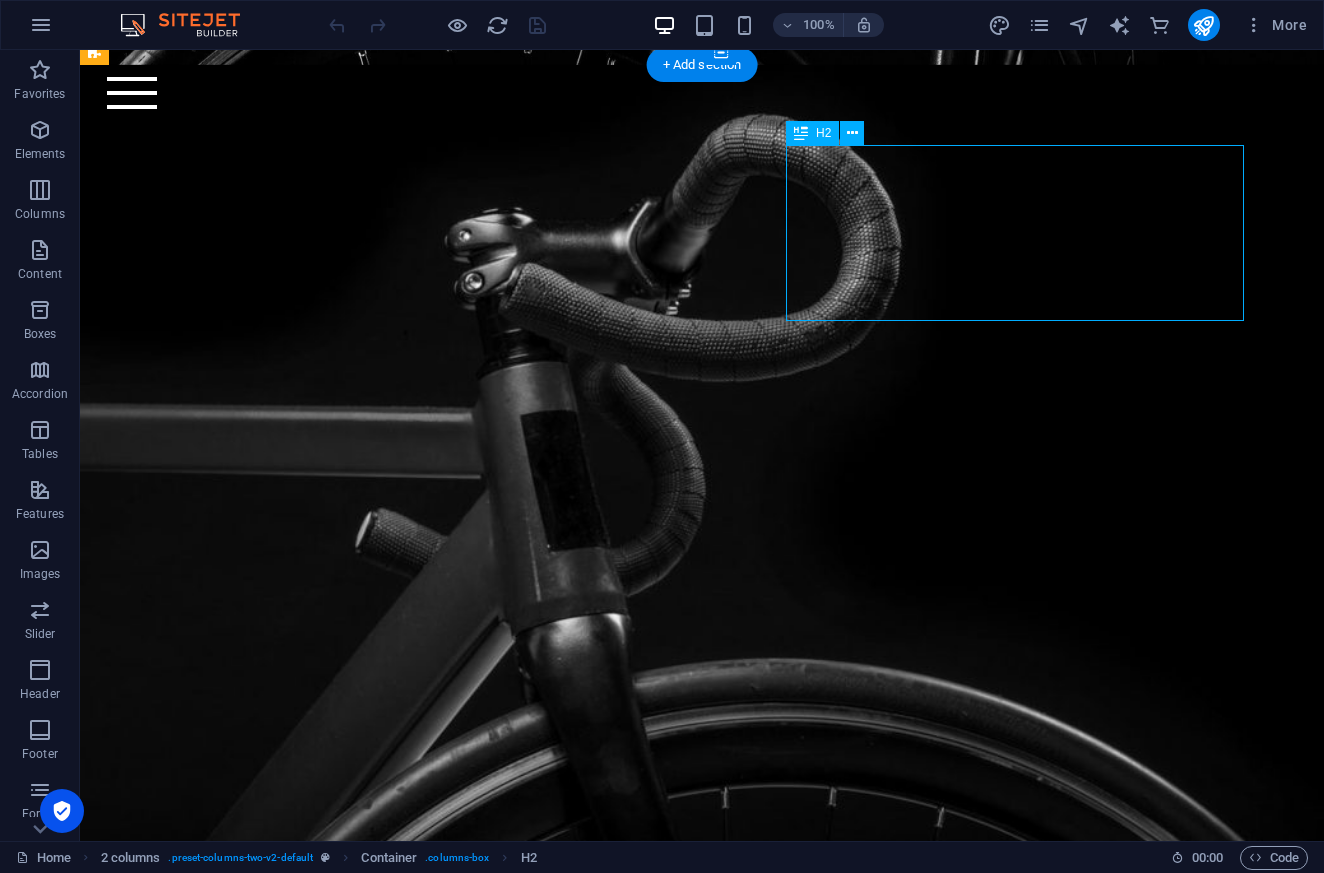 drag, startPoint x: 1128, startPoint y: 288, endPoint x: 896, endPoint y: 275, distance: 232.36394 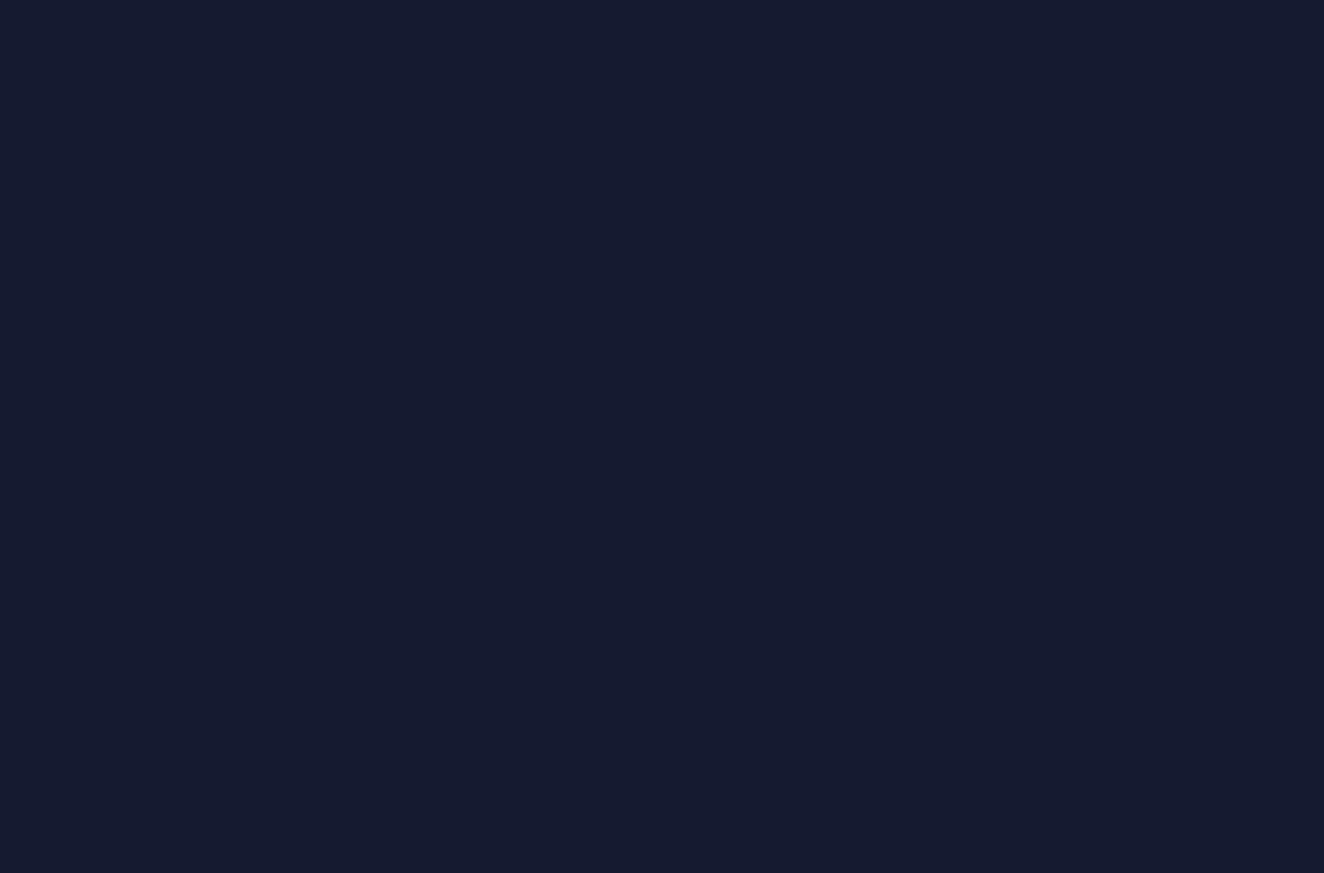 scroll, scrollTop: 0, scrollLeft: 0, axis: both 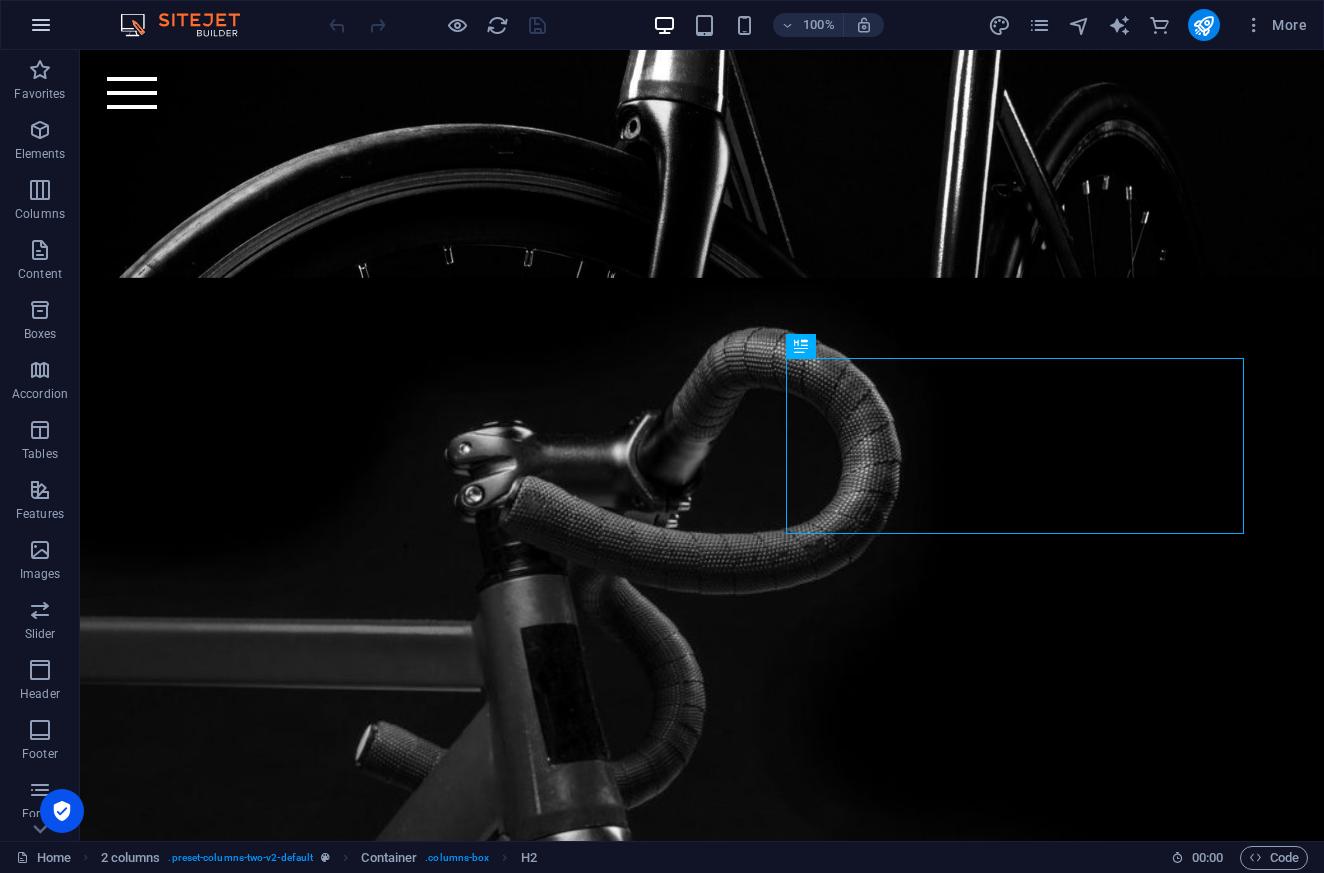 click at bounding box center [41, 25] 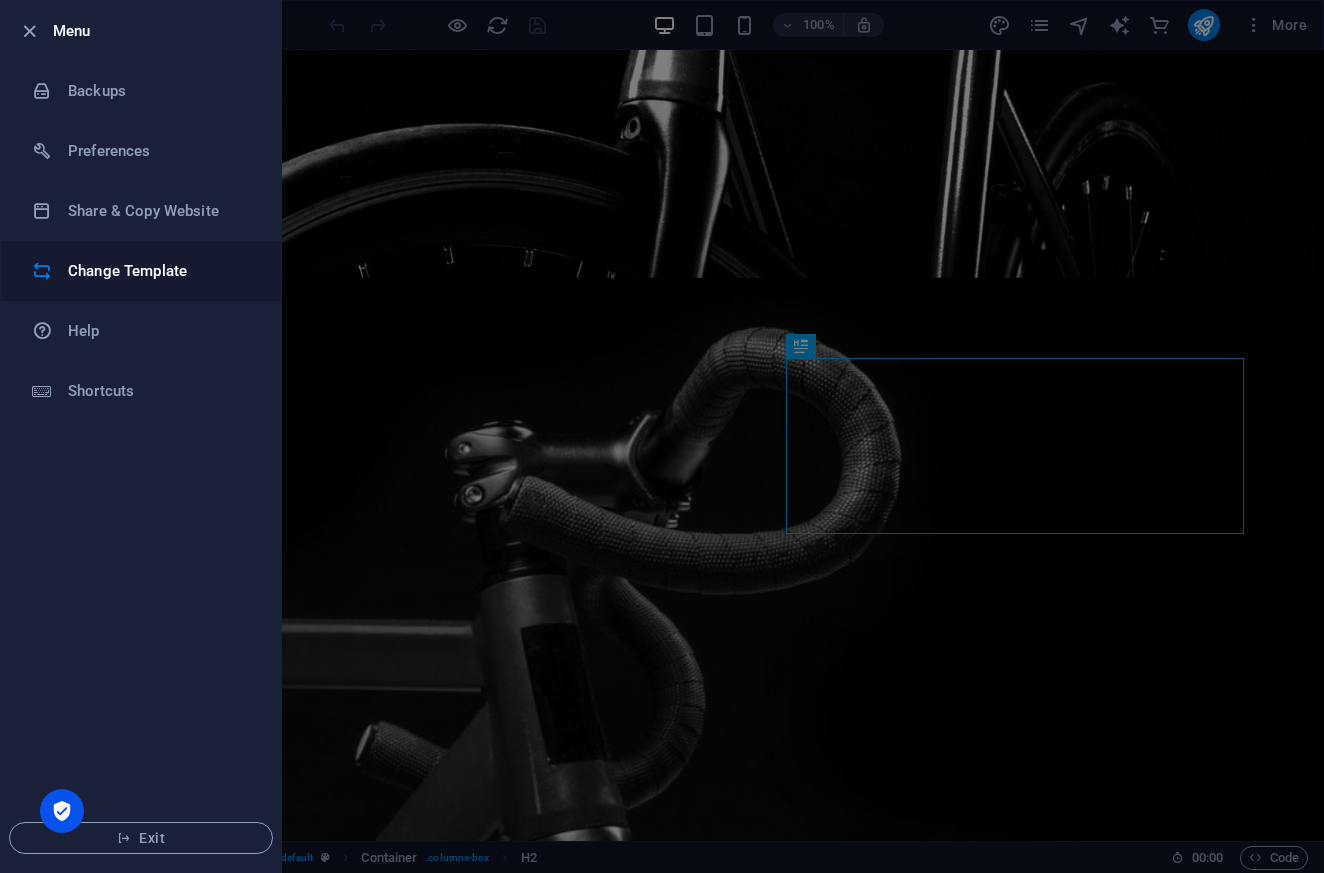 click on "Change Template" at bounding box center [160, 271] 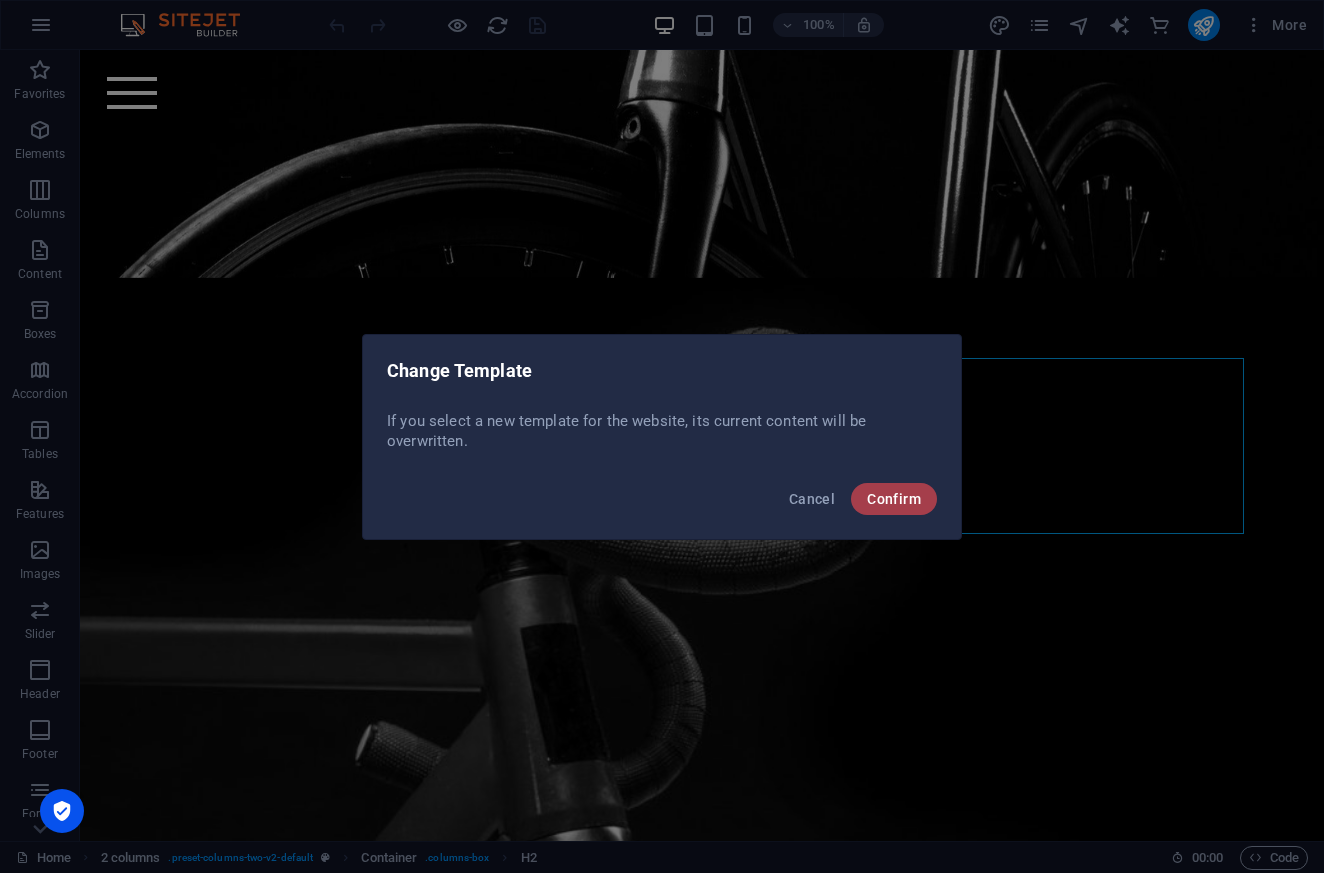 click on "Confirm" at bounding box center (894, 499) 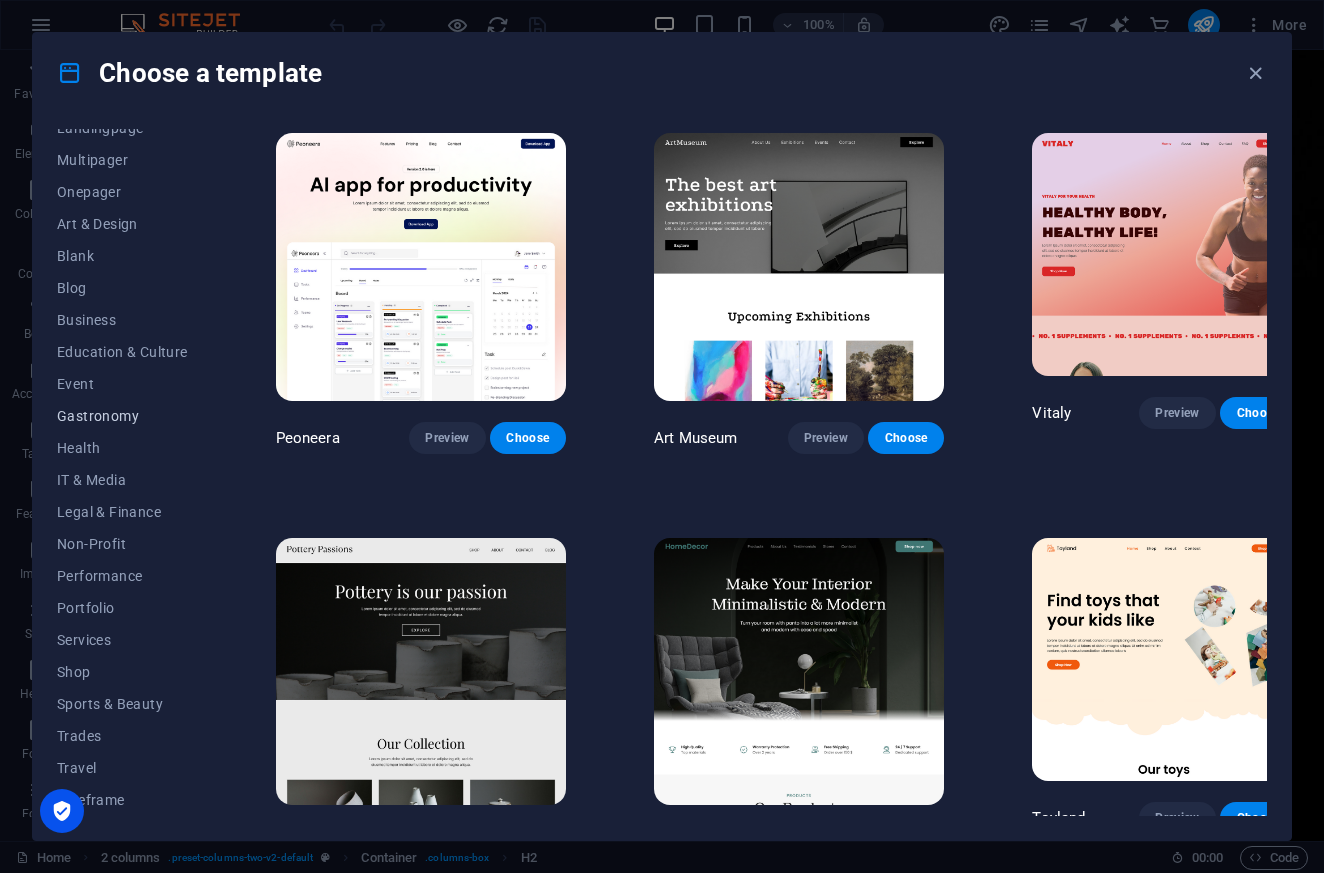 scroll, scrollTop: 145, scrollLeft: 0, axis: vertical 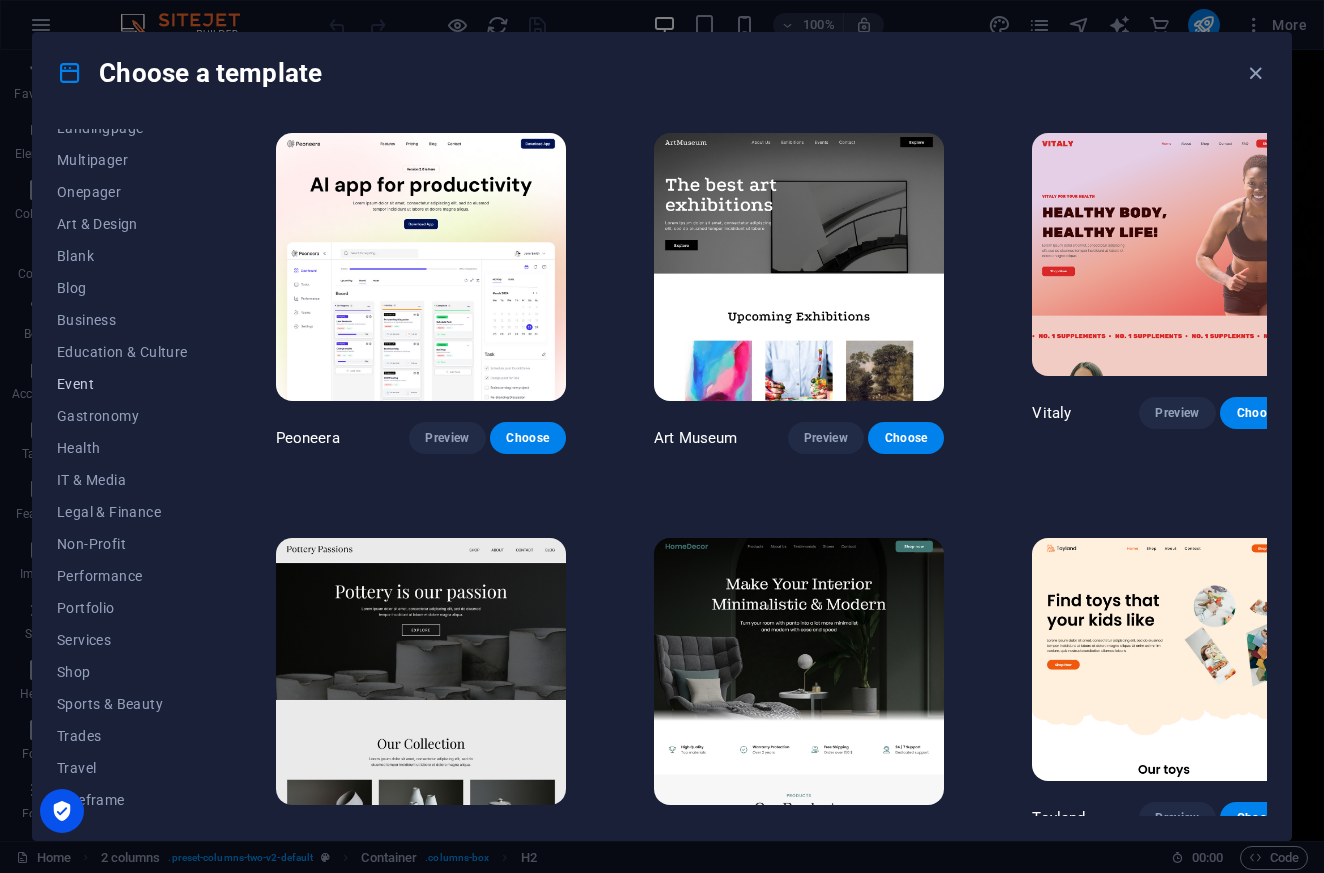 click on "Event" at bounding box center [122, 384] 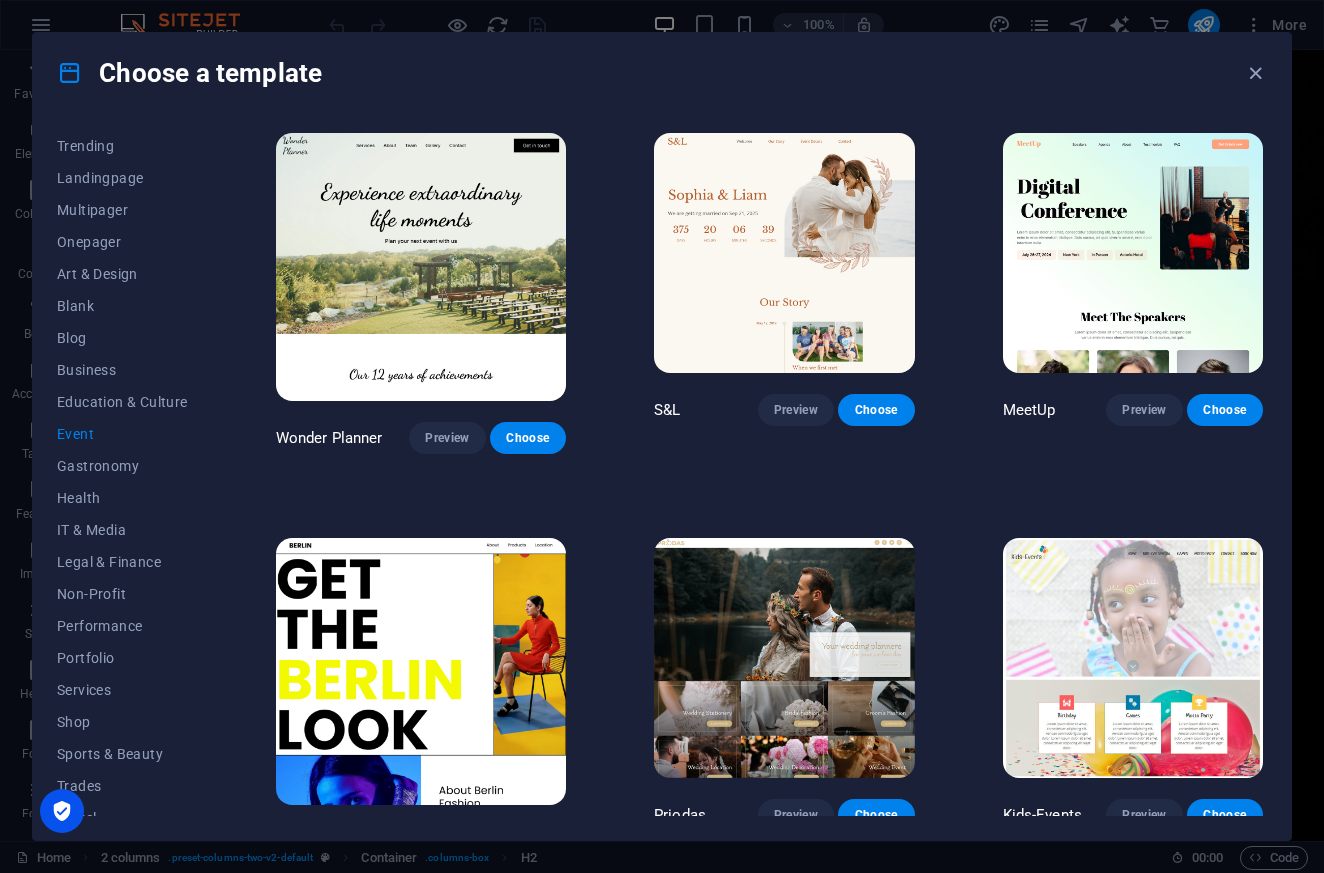 scroll, scrollTop: 76, scrollLeft: 0, axis: vertical 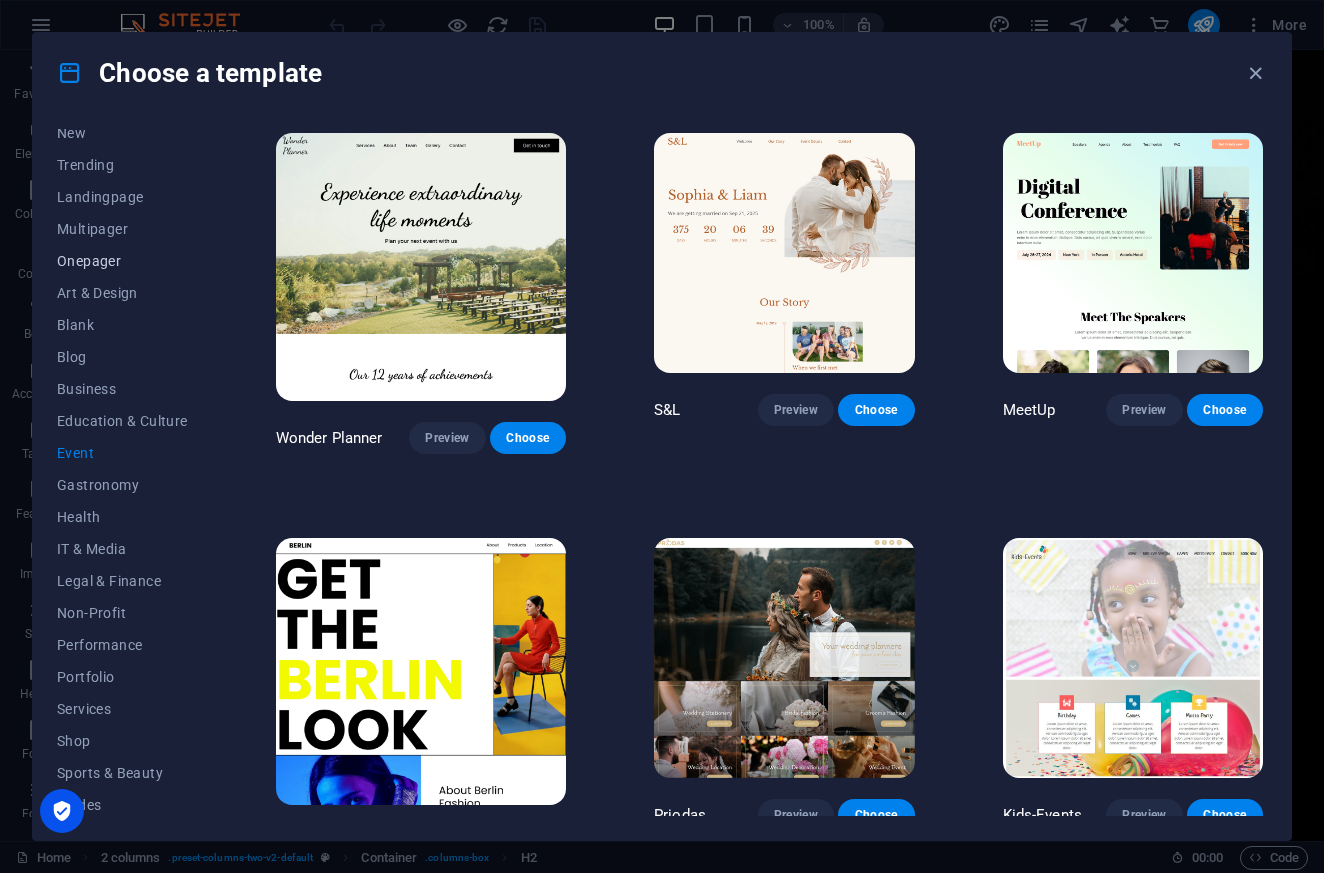 click on "Onepager" at bounding box center [122, 261] 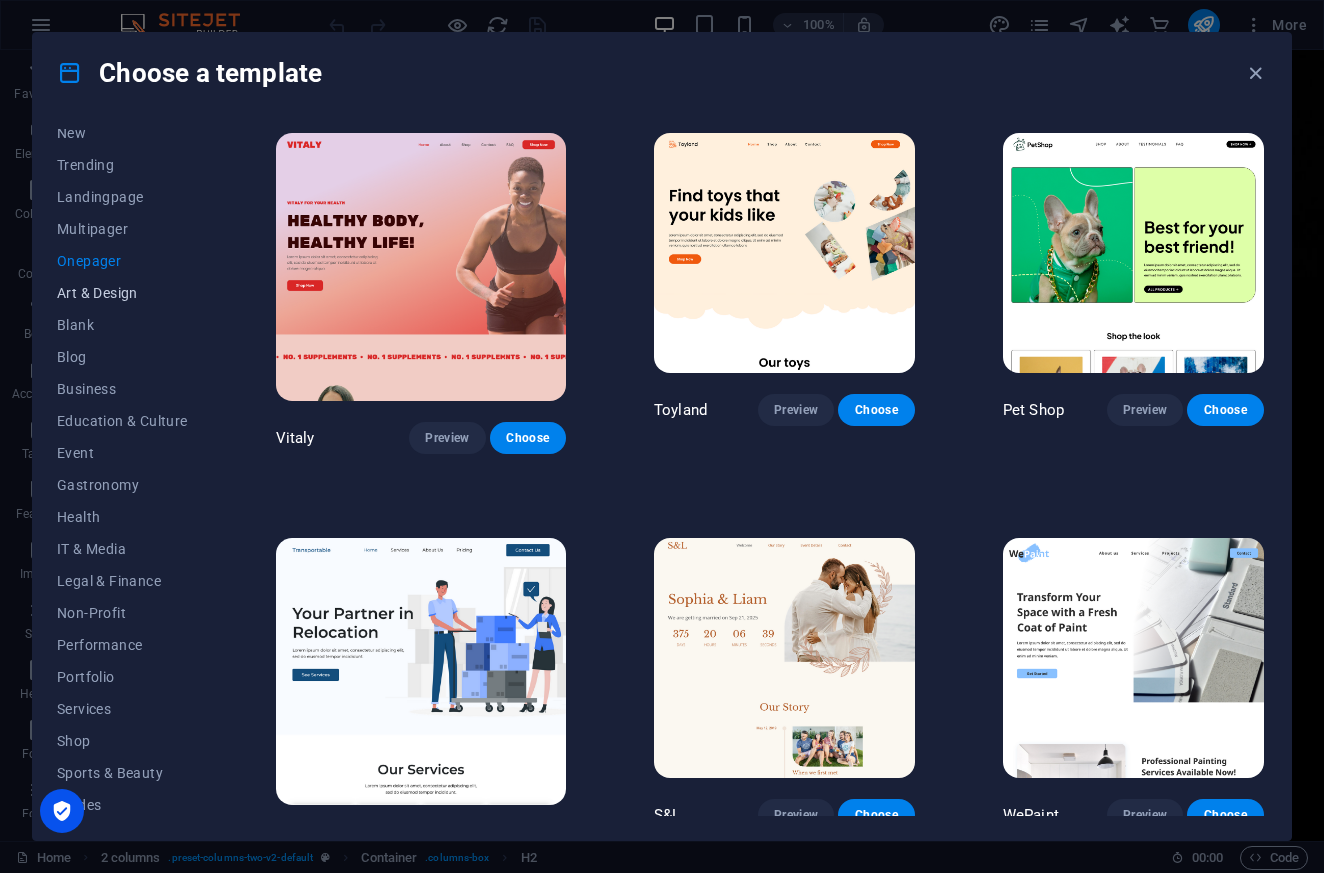 click on "Art & Design" at bounding box center (122, 293) 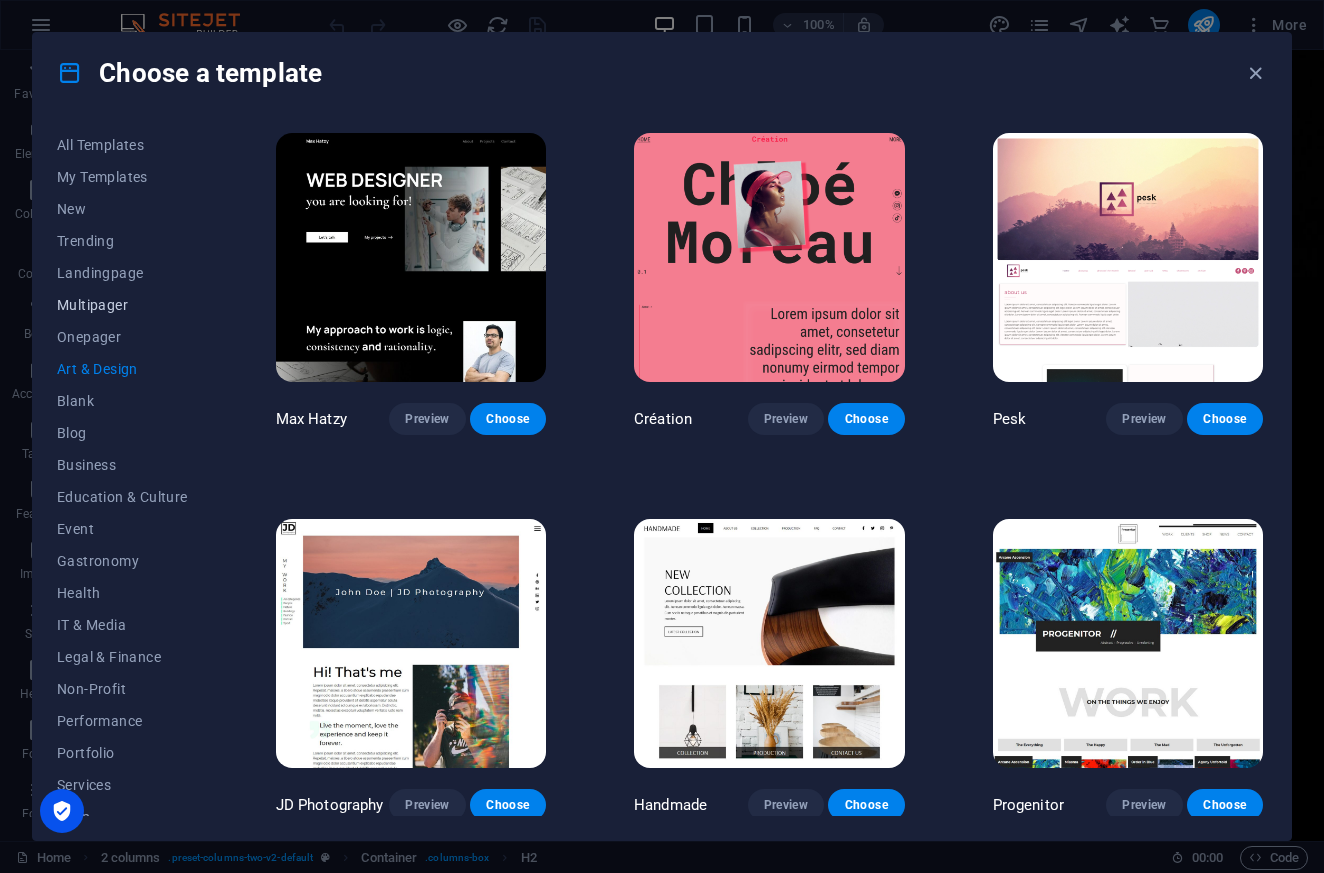 scroll, scrollTop: 0, scrollLeft: 0, axis: both 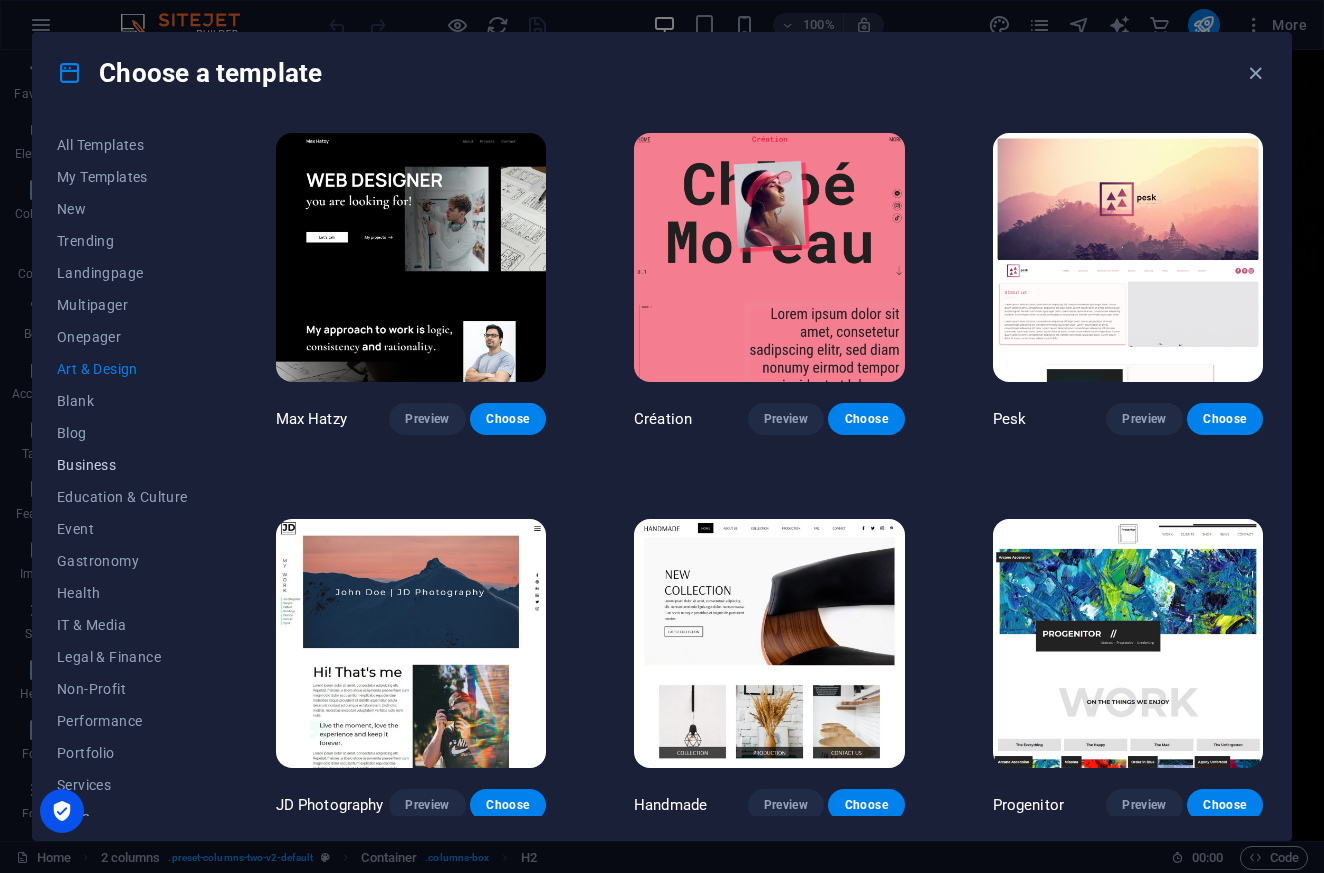 click on "Business" at bounding box center (122, 465) 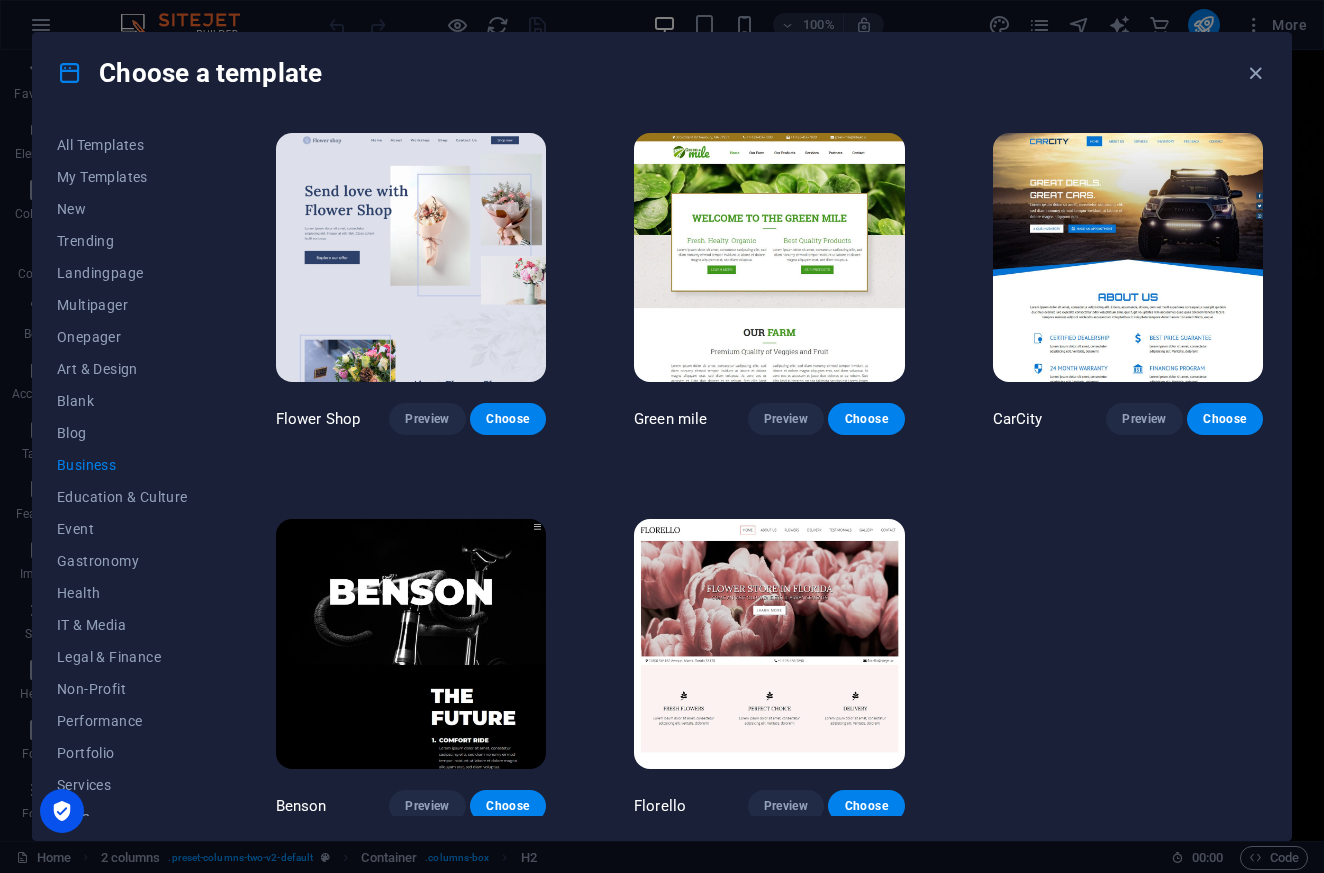 scroll, scrollTop: 393, scrollLeft: 0, axis: vertical 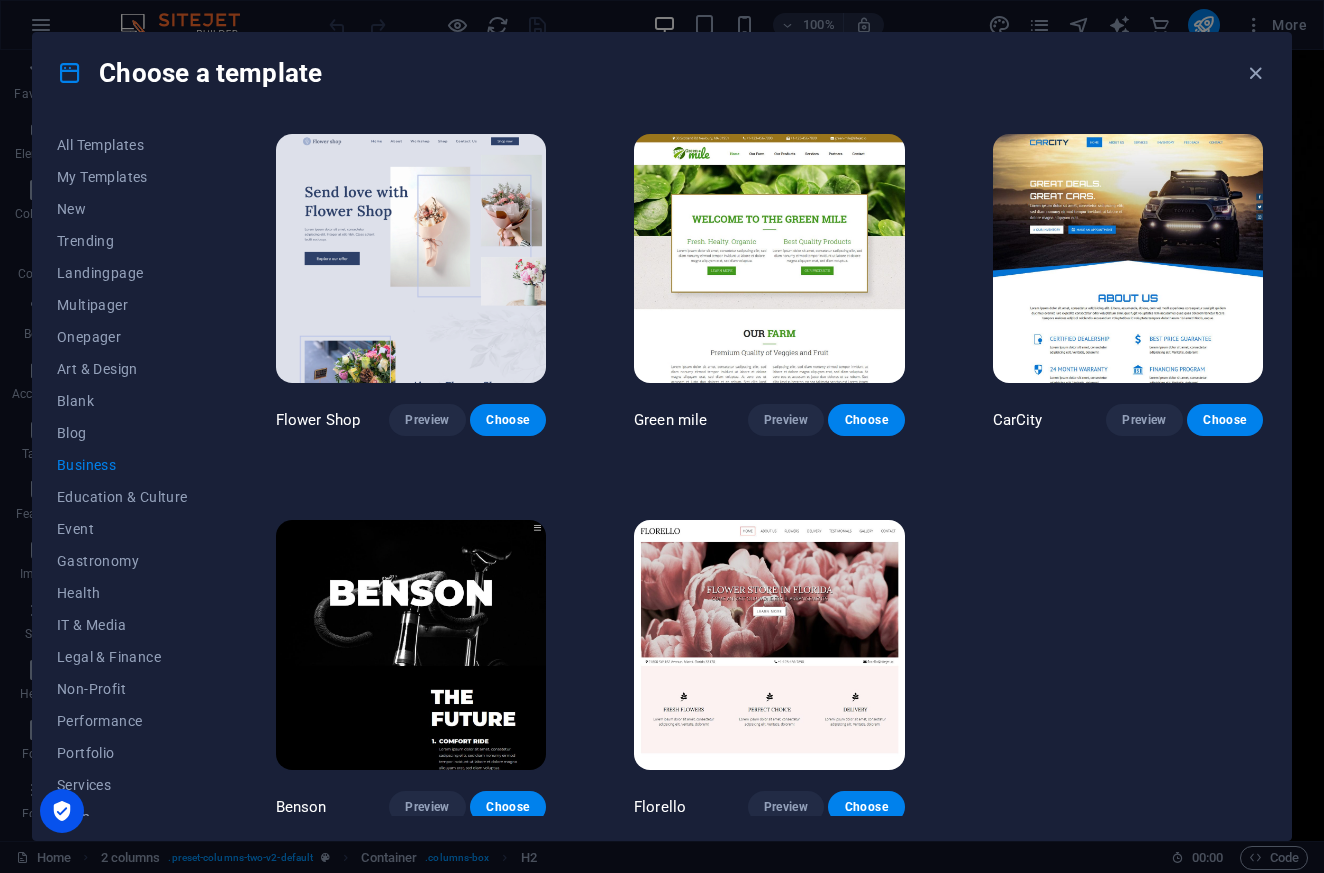 click at bounding box center [411, 644] 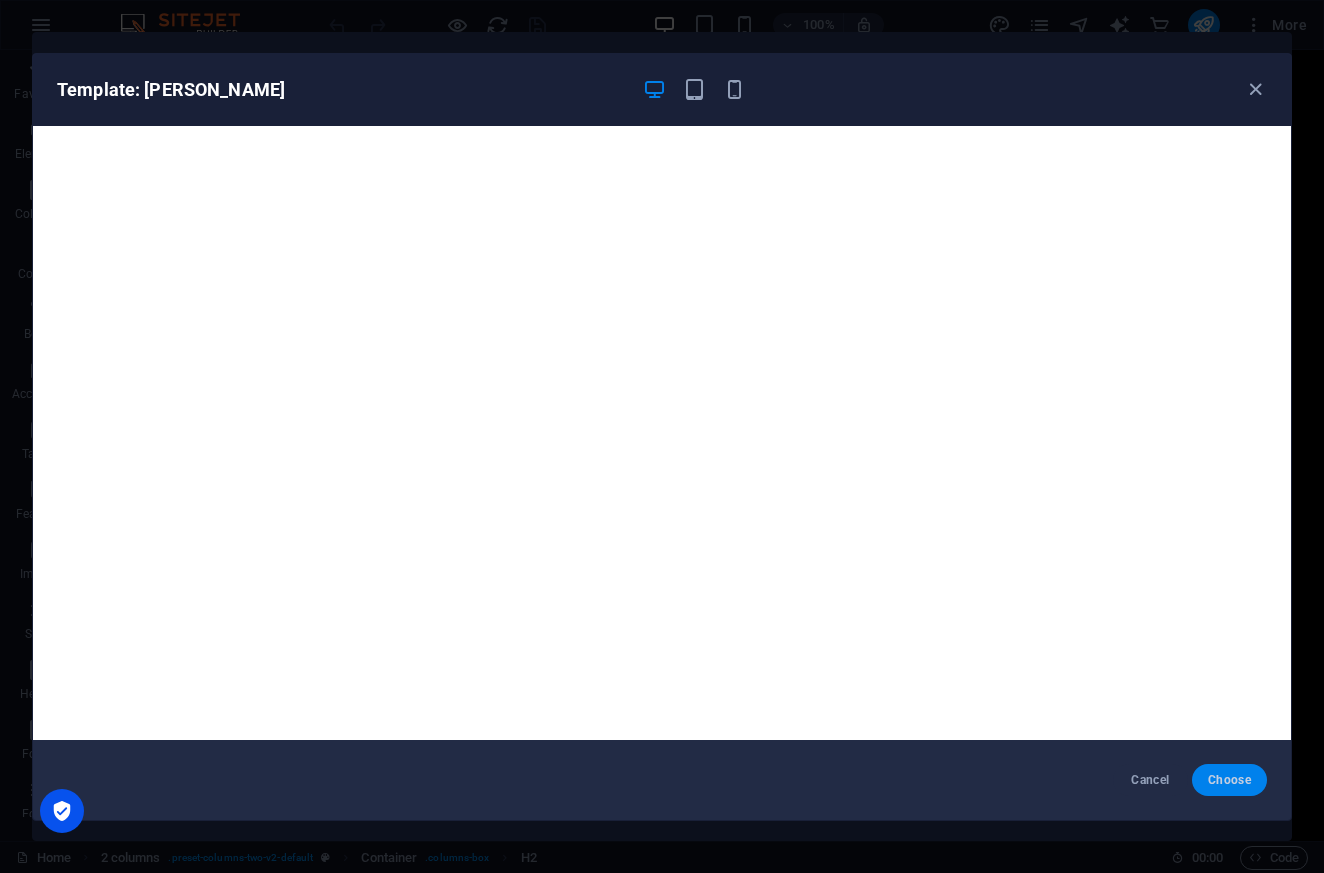 click on "Choose" at bounding box center [1229, 780] 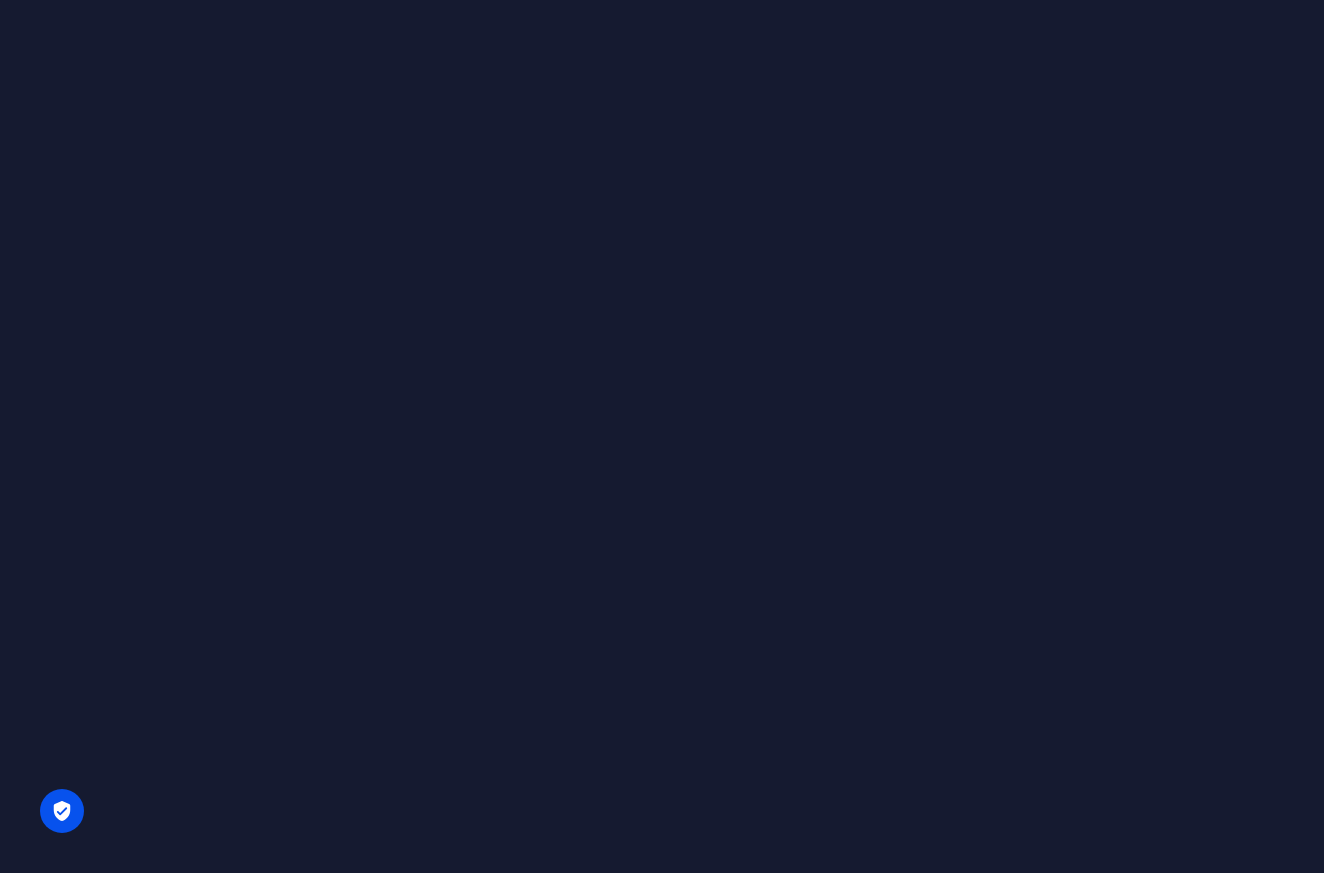 scroll, scrollTop: 0, scrollLeft: 0, axis: both 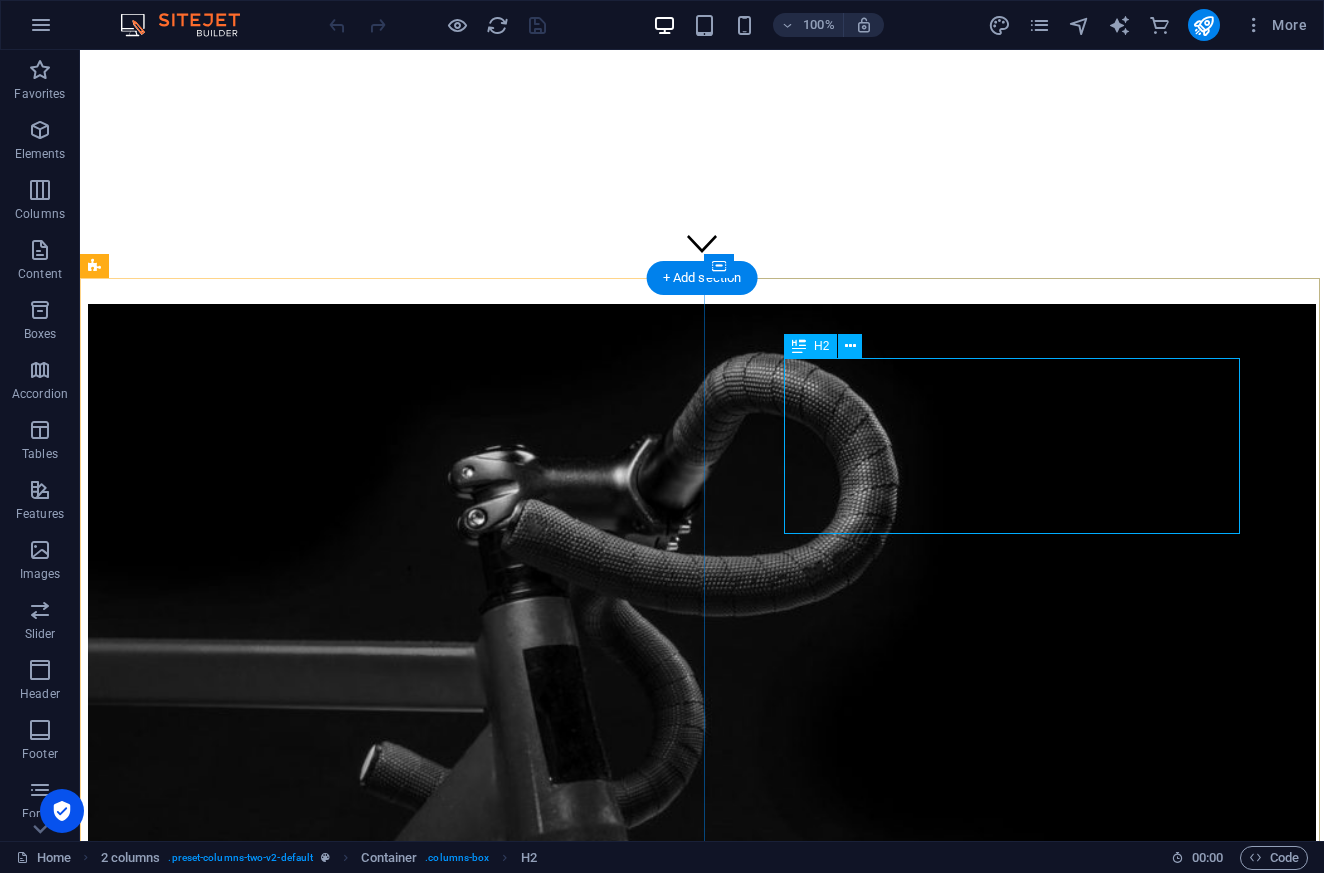 click on "The Future" at bounding box center [702, 1251] 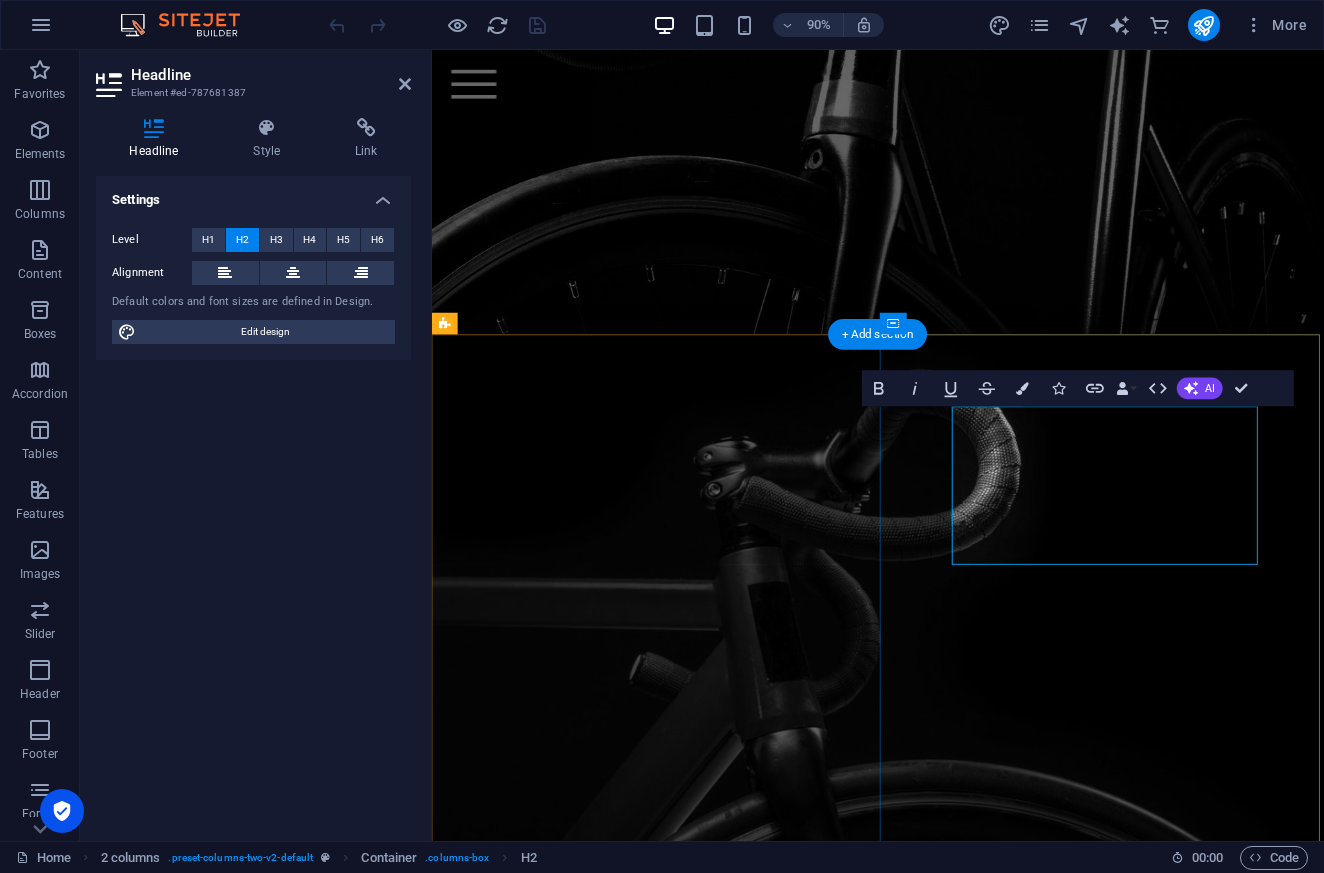 click on "The Future" at bounding box center (927, 1164) 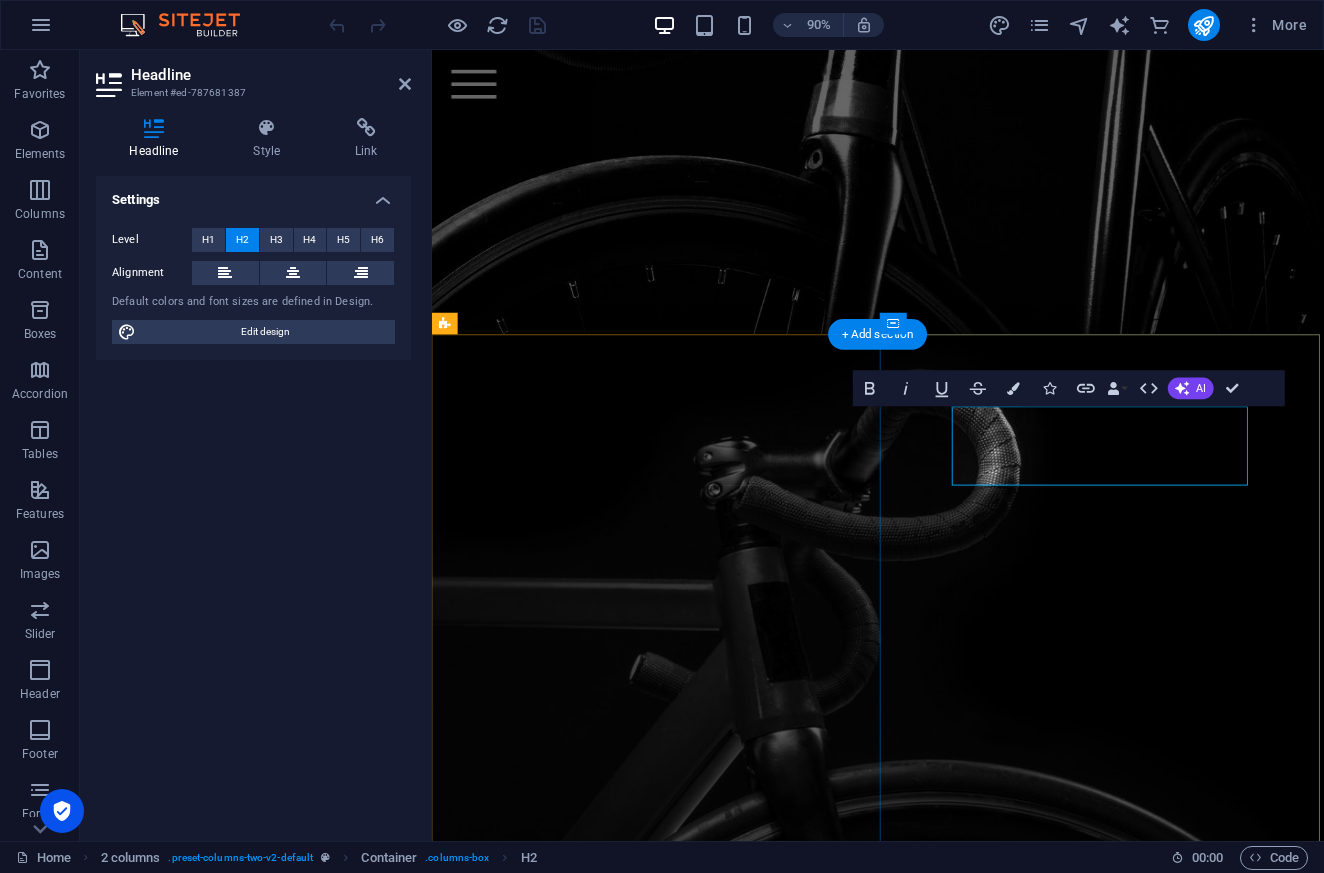 type 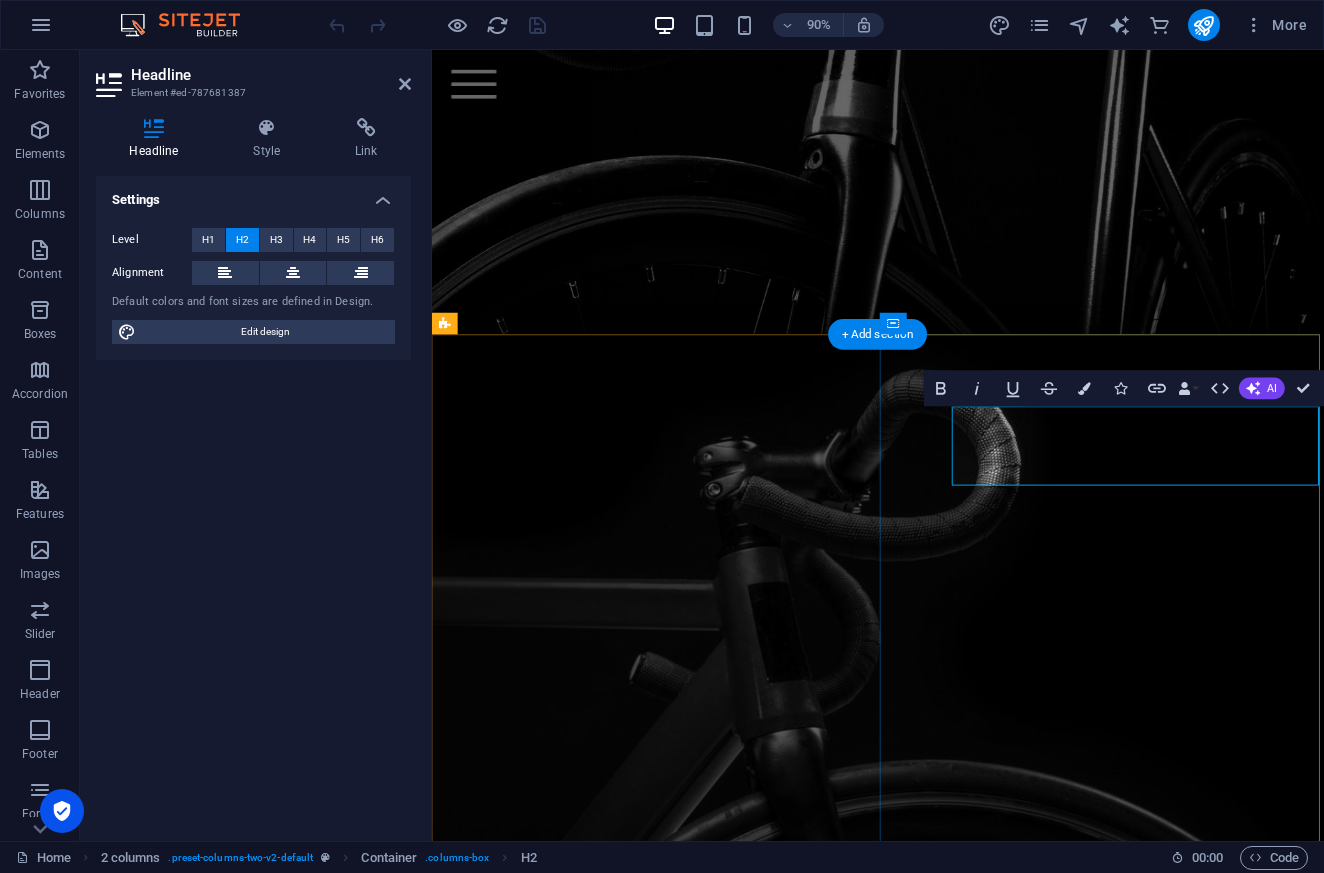 scroll, scrollTop: 0, scrollLeft: 60, axis: horizontal 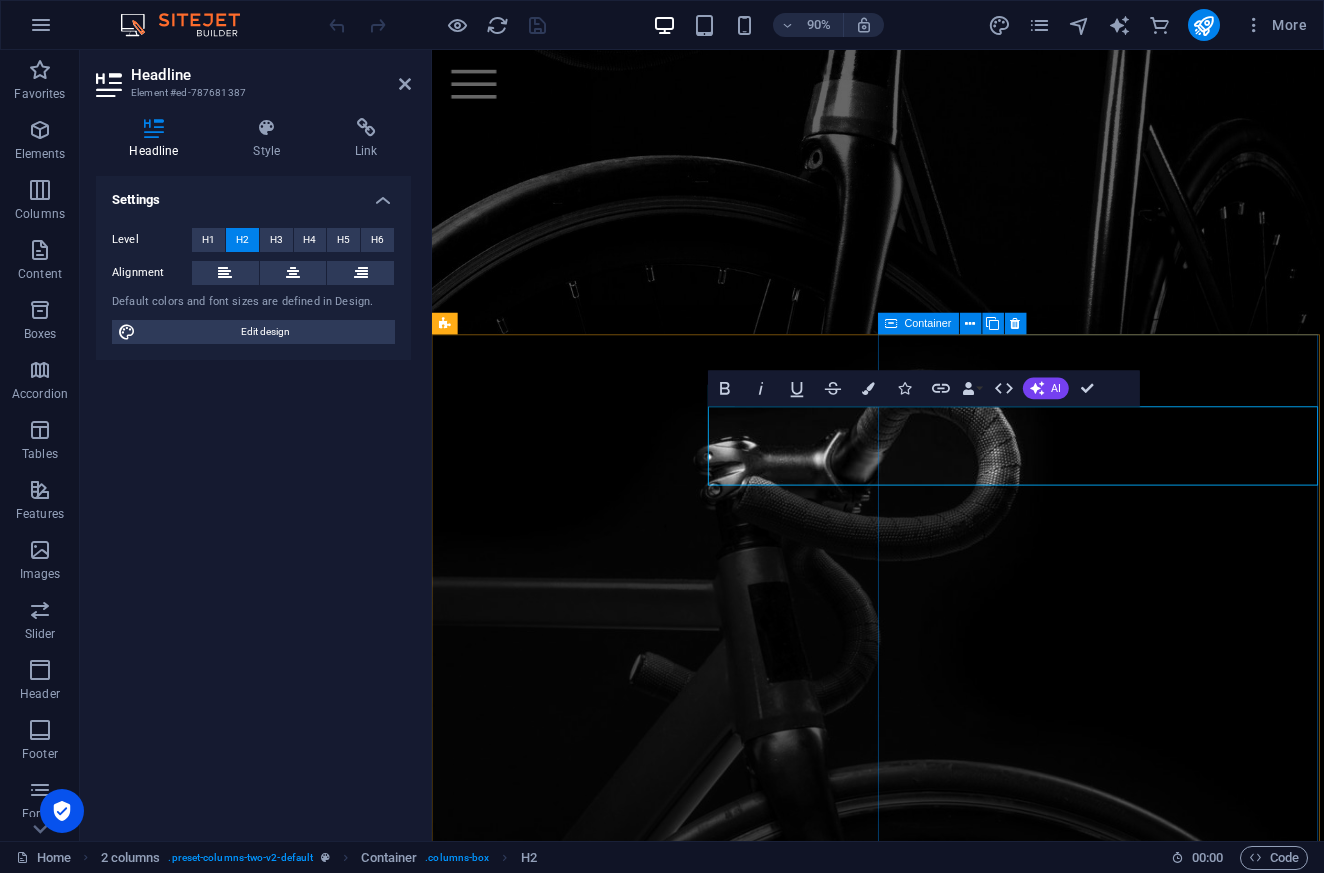 click on "SilICONVALLEY 1. Comfort ride Lorem ipsum dolor sit amet, consetetur sadipscing elitr, sed diam nonumy eirmod tempor invidunt ut labore et dolore magna aliquyam erat, sed diam voluptua.  2. Light Weight Lorem ipsum dolor sit amet, consetetur sadipscing elitr, sed diam nonumy eirmod tempor invidunt ut labore et dolore magna aliquyam erat, sed diam voluptua.  3. Carbon Details Lorem ipsum dolor sit amet, consetetur sadipscing elitr, sed diam nonumy eirmod tempor invidunt ut labore et dolore magna aliquyam erat, sed diam voluptua." at bounding box center [927, 1376] 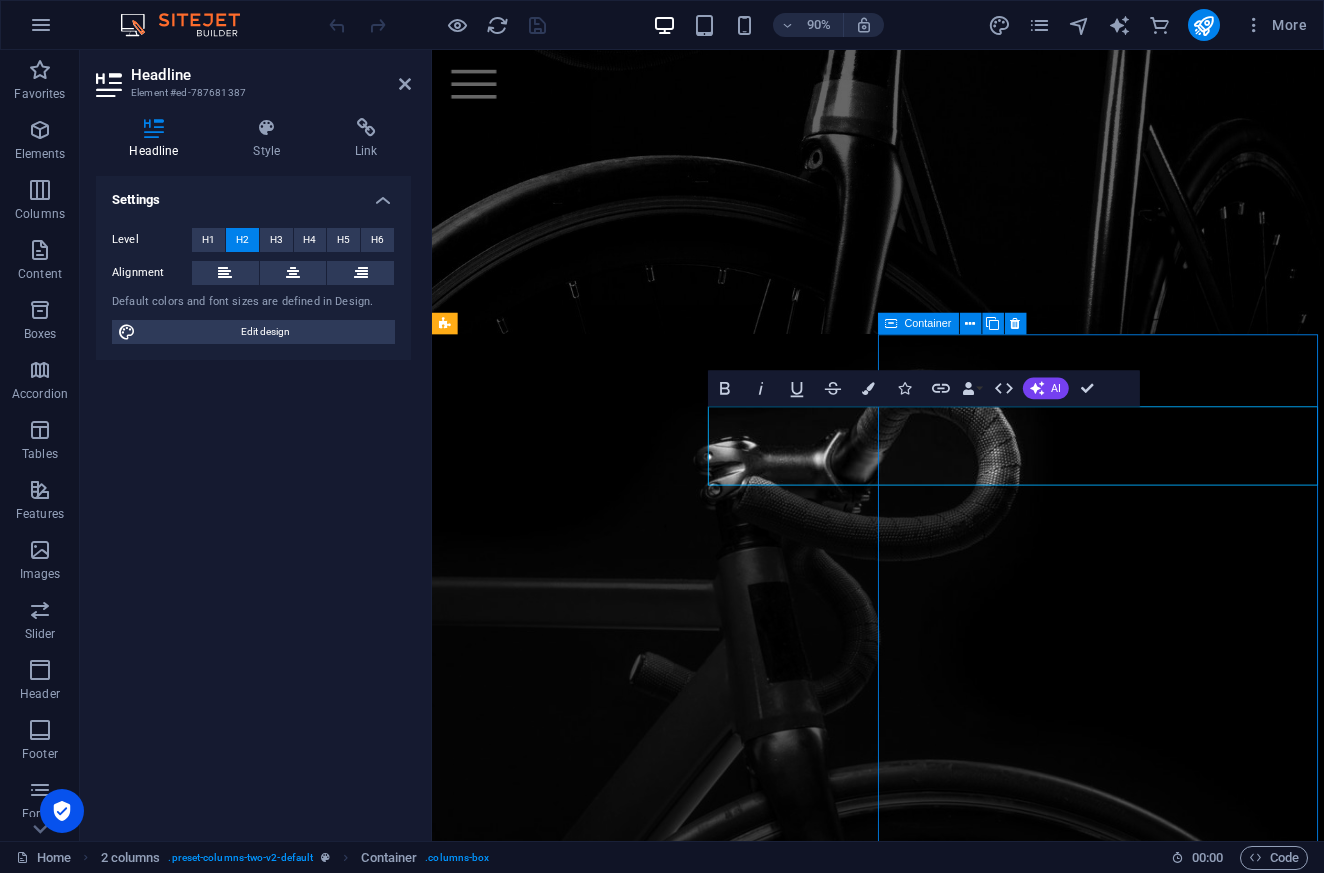 scroll, scrollTop: 0, scrollLeft: 74, axis: horizontal 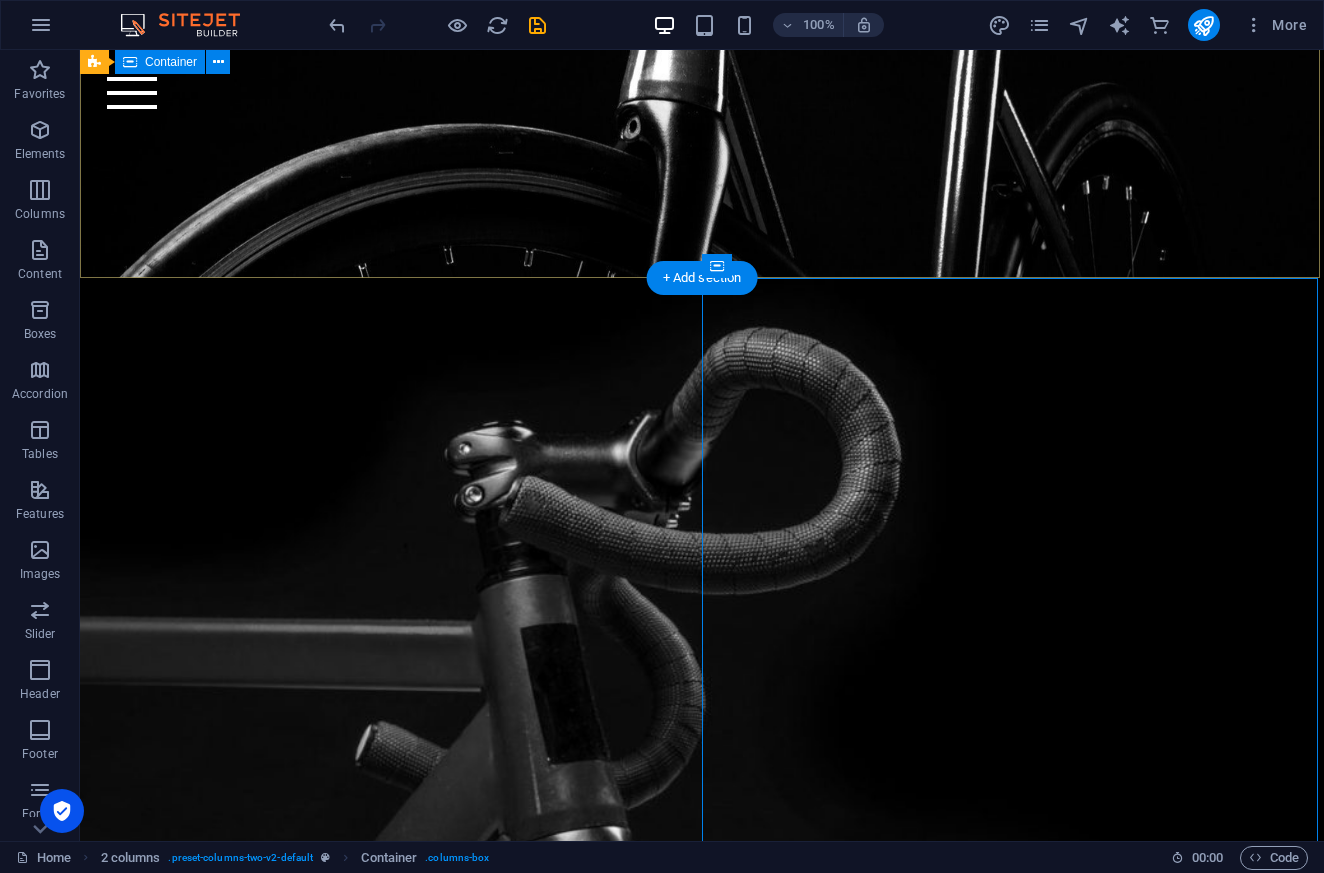 click at bounding box center (702, -309) 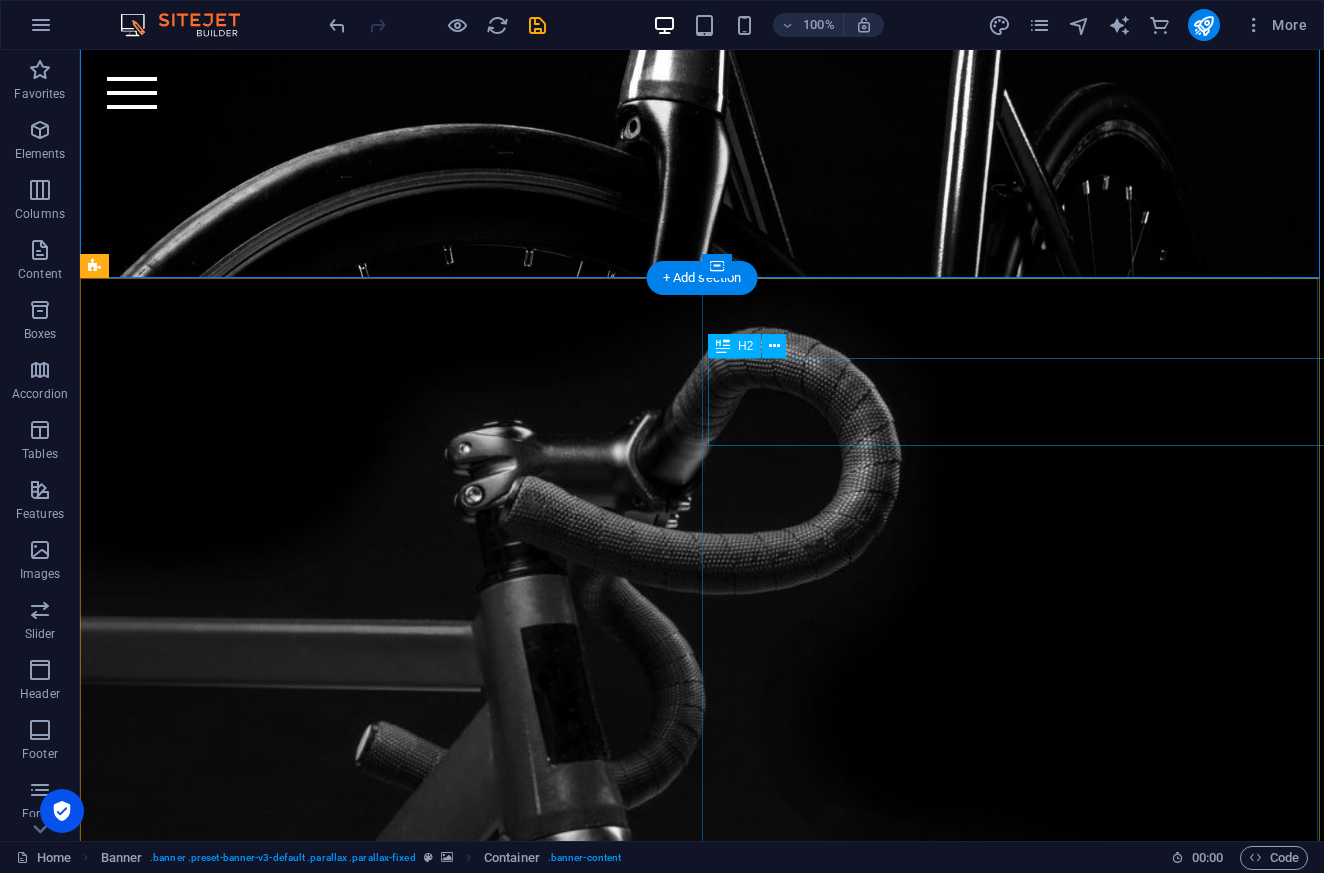 click on "SilICONVALLEY" at bounding box center [702, 1247] 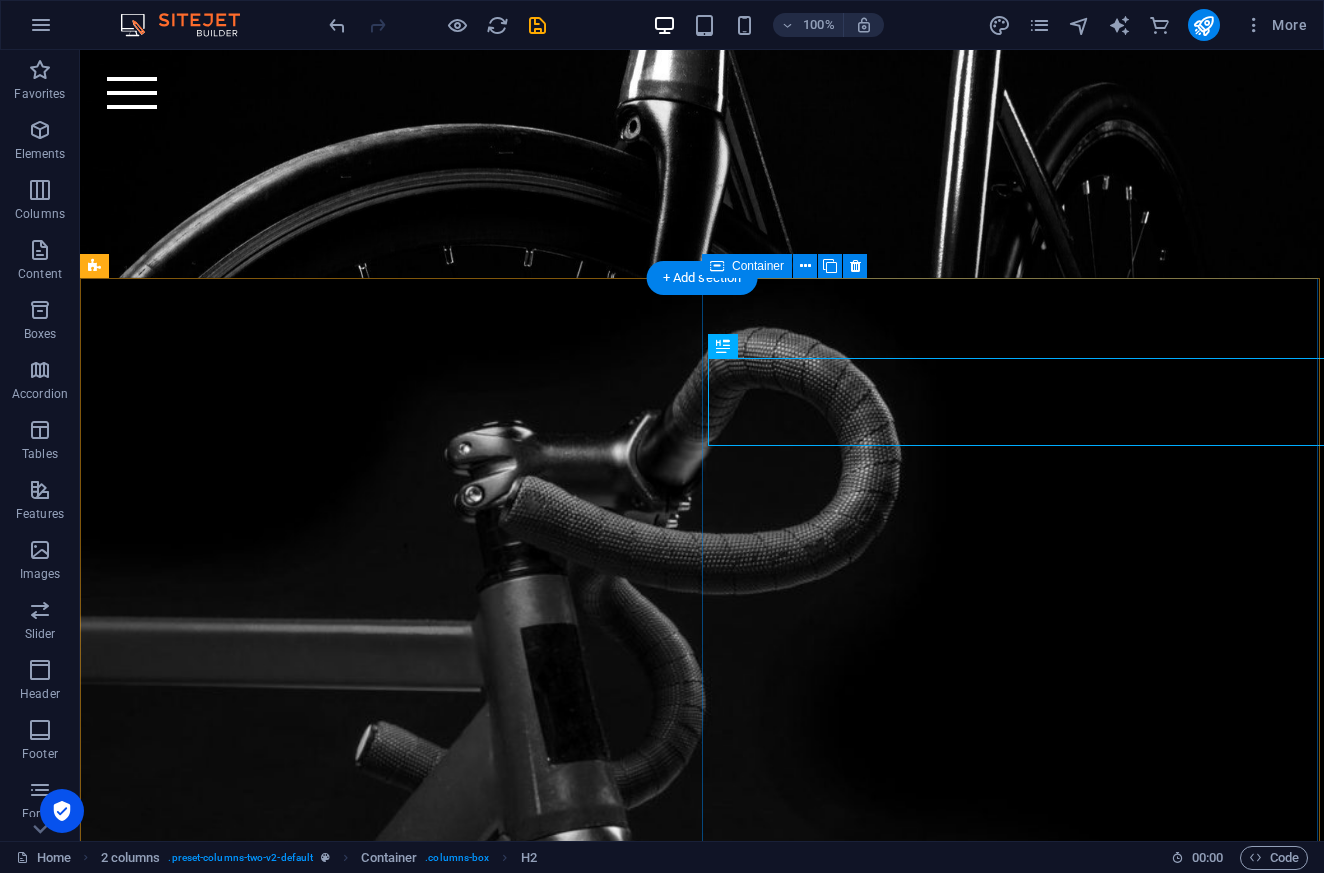 click on "SilICONVALLEY 1. Comfort ride Lorem ipsum dolor sit amet, consetetur sadipscing elitr, sed diam nonumy eirmod tempor invidunt ut labore et dolore magna aliquyam erat, sed diam voluptua.  2. Light Weight Lorem ipsum dolor sit amet, consetetur sadipscing elitr, sed diam nonumy eirmod tempor invidunt ut labore et dolore magna aliquyam erat, sed diam voluptua.  3. Carbon Details Lorem ipsum dolor sit amet, consetetur sadipscing elitr, sed diam nonumy eirmod tempor invidunt ut labore et dolore magna aliquyam erat, sed diam voluptua." at bounding box center [702, 1459] 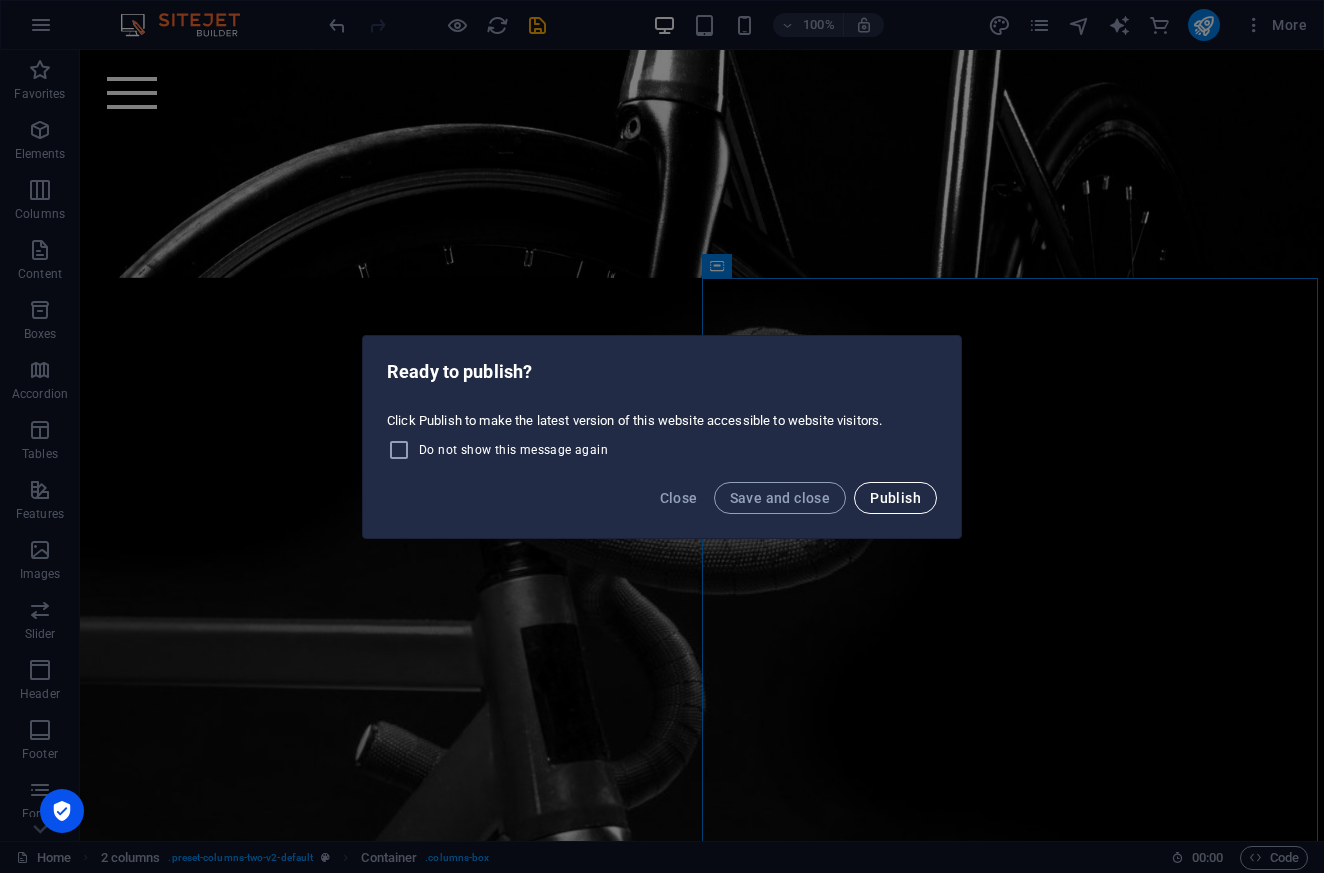 click on "Publish" at bounding box center (895, 498) 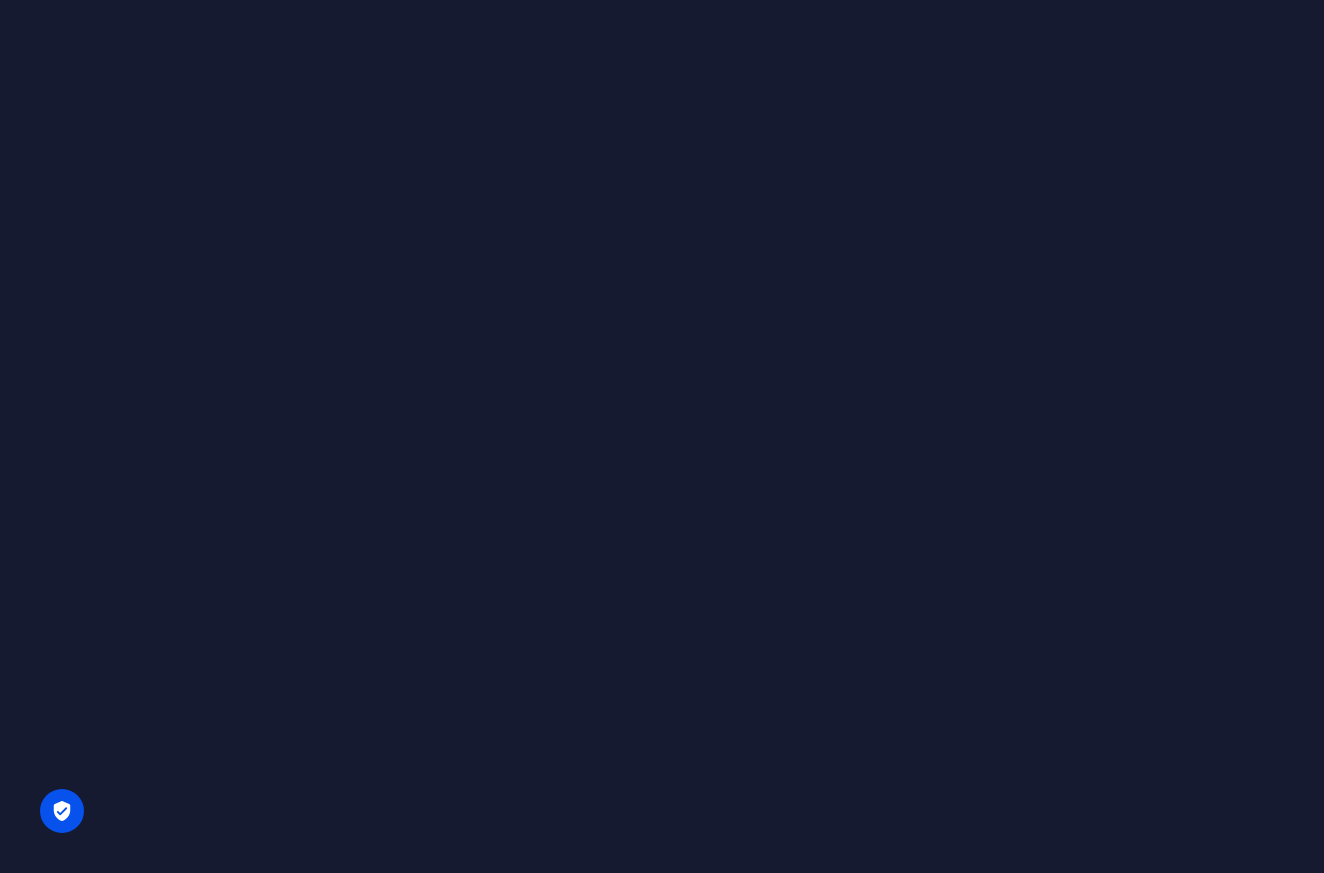 scroll, scrollTop: 0, scrollLeft: 0, axis: both 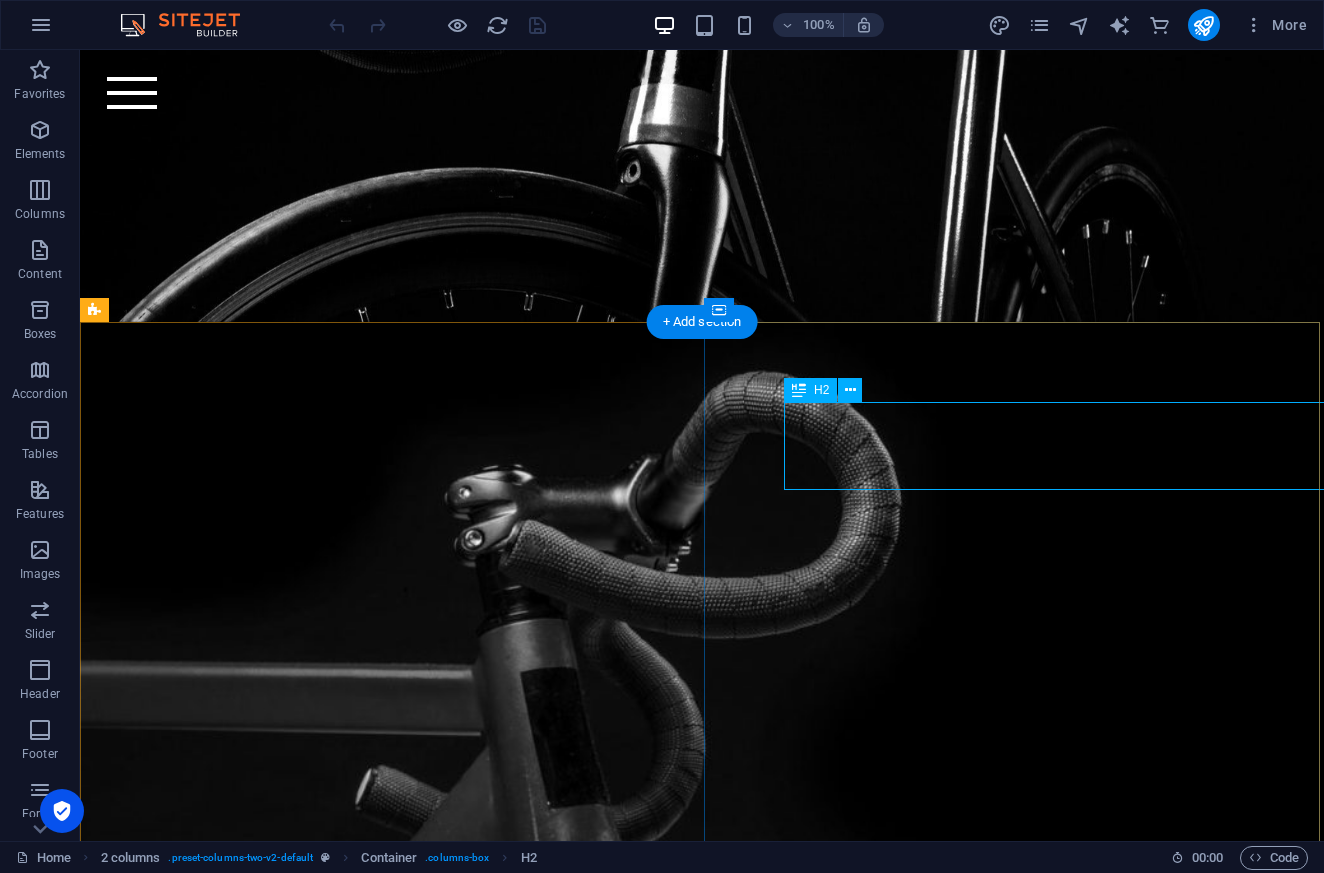 click on "SilICONVALLEY" at bounding box center (702, 1291) 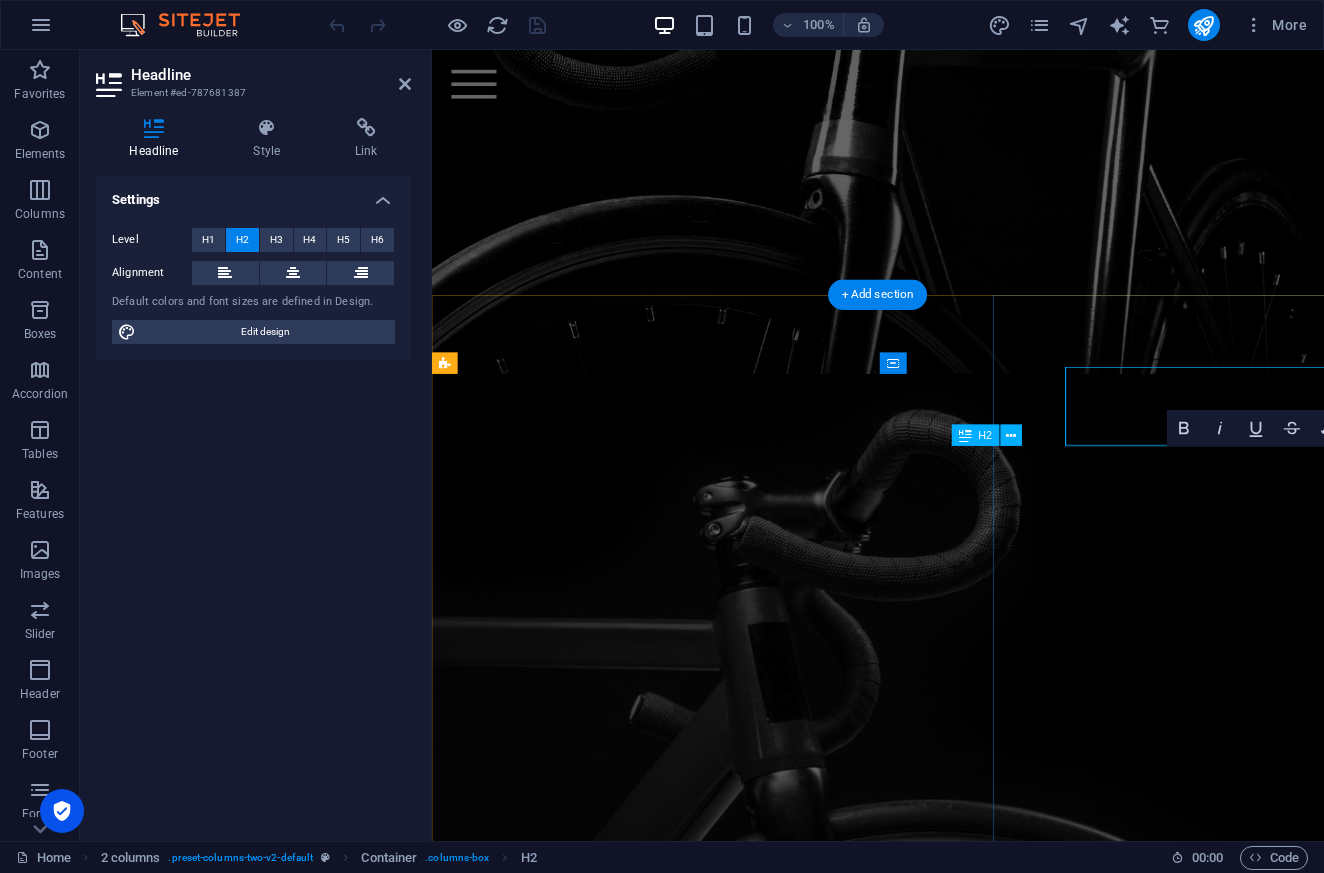 click on "SilICONVALLEY" at bounding box center [927, 1208] 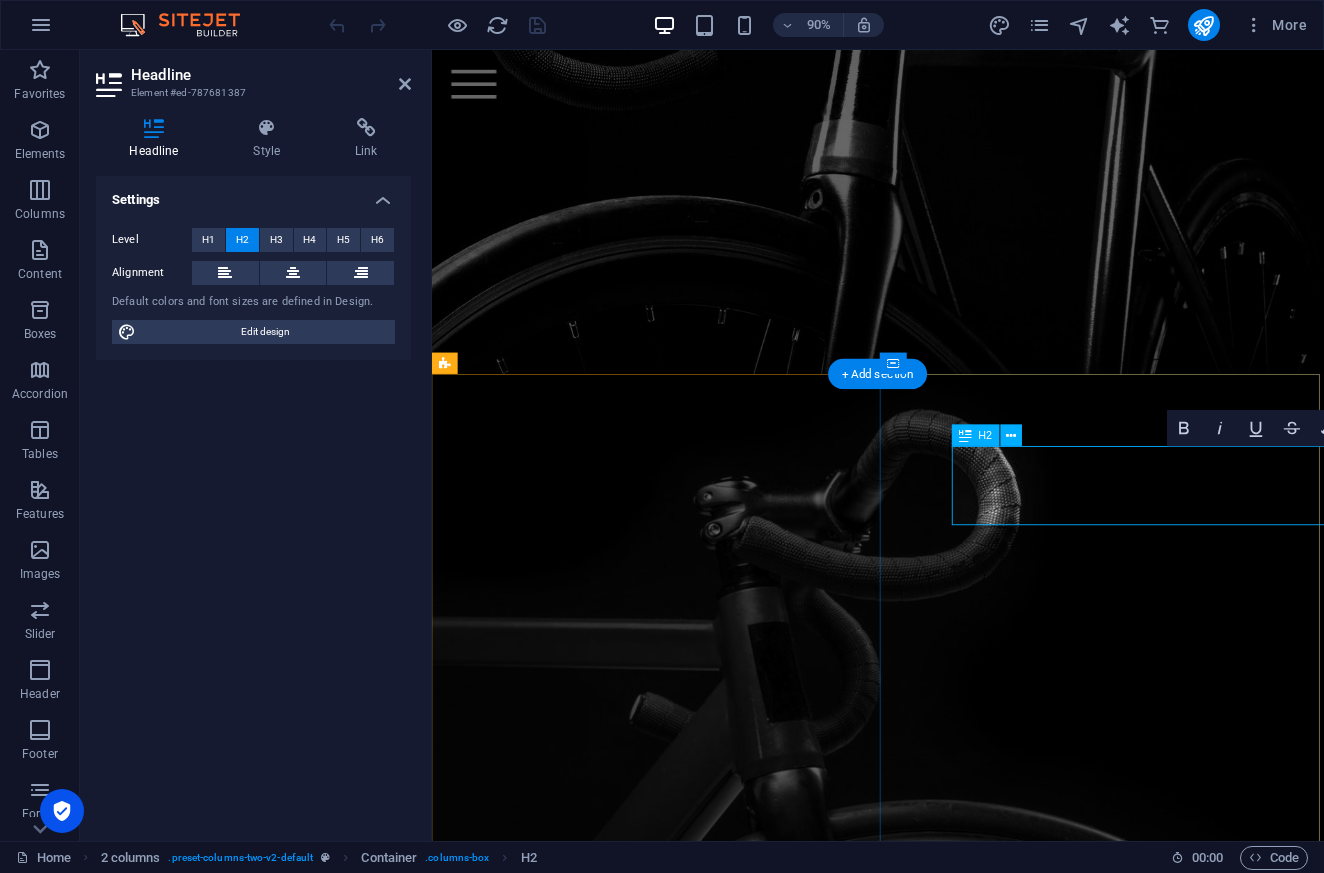 click on "SilICONVALLEY" at bounding box center (927, 1208) 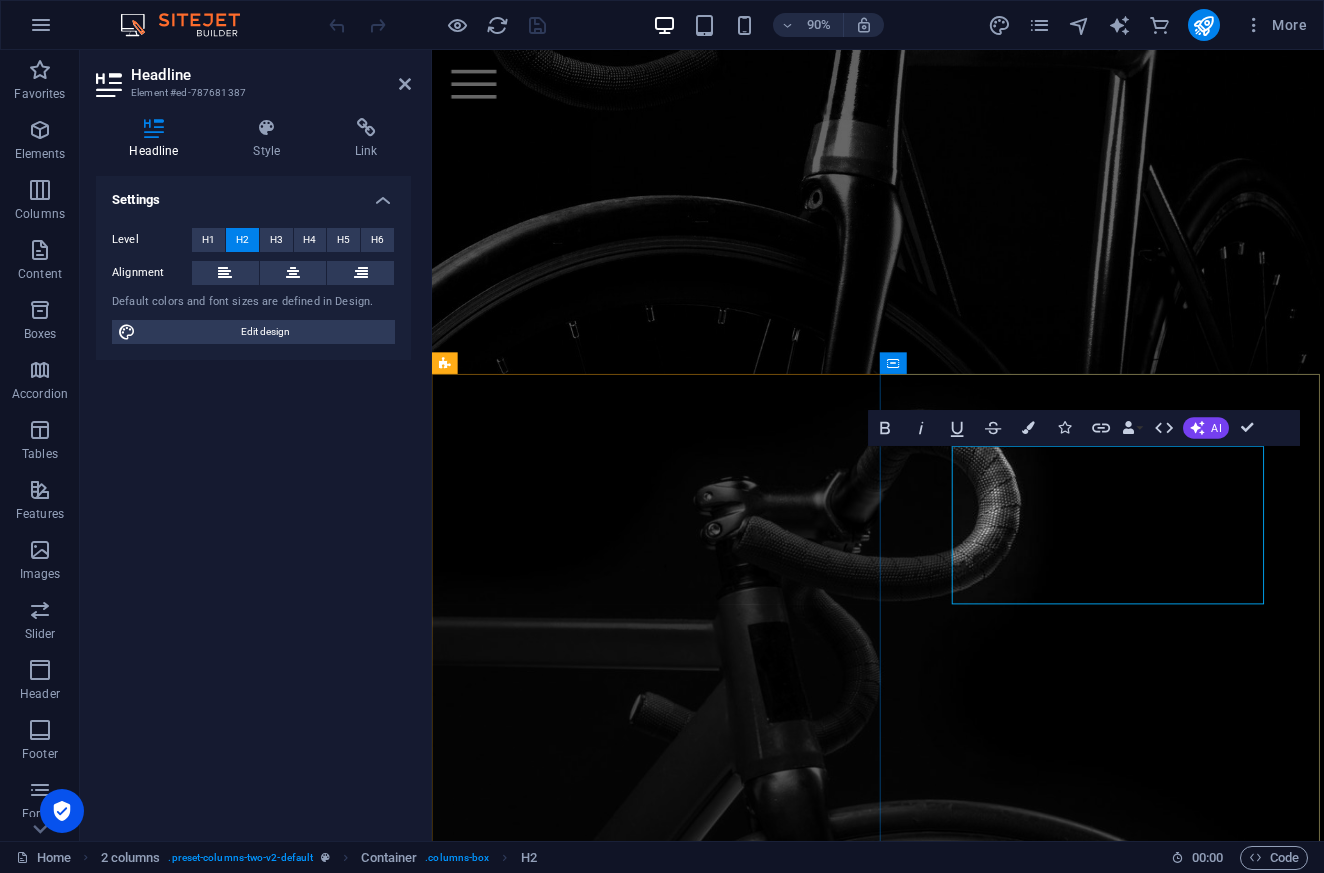 click on "SilICON VALLEY" at bounding box center [927, 1252] 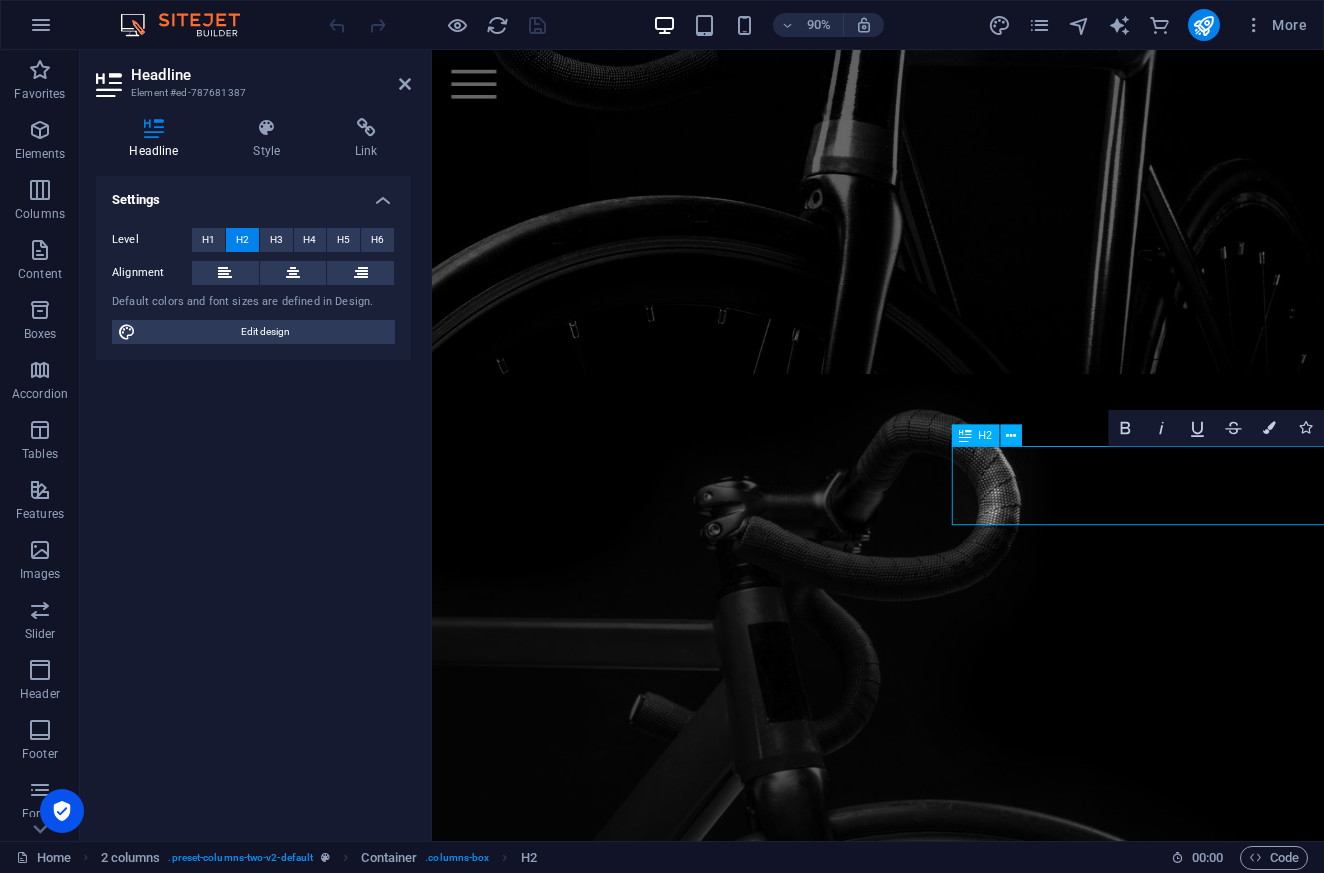 type 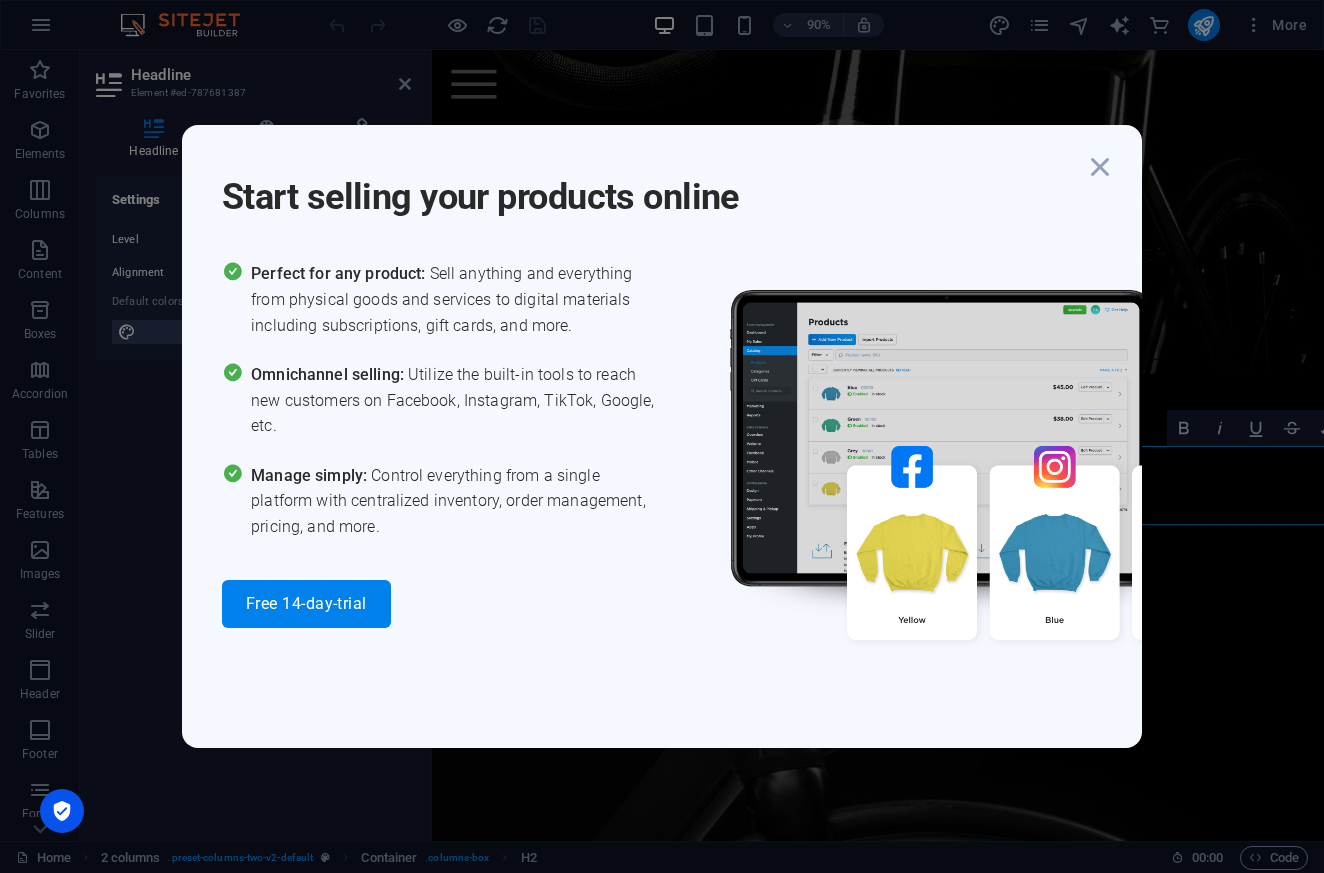 click on "Omnichannel selling:   Utilize the built-in tools to reach new customers on Facebook, Instagram, TikTok, Google, etc." at bounding box center [456, 400] 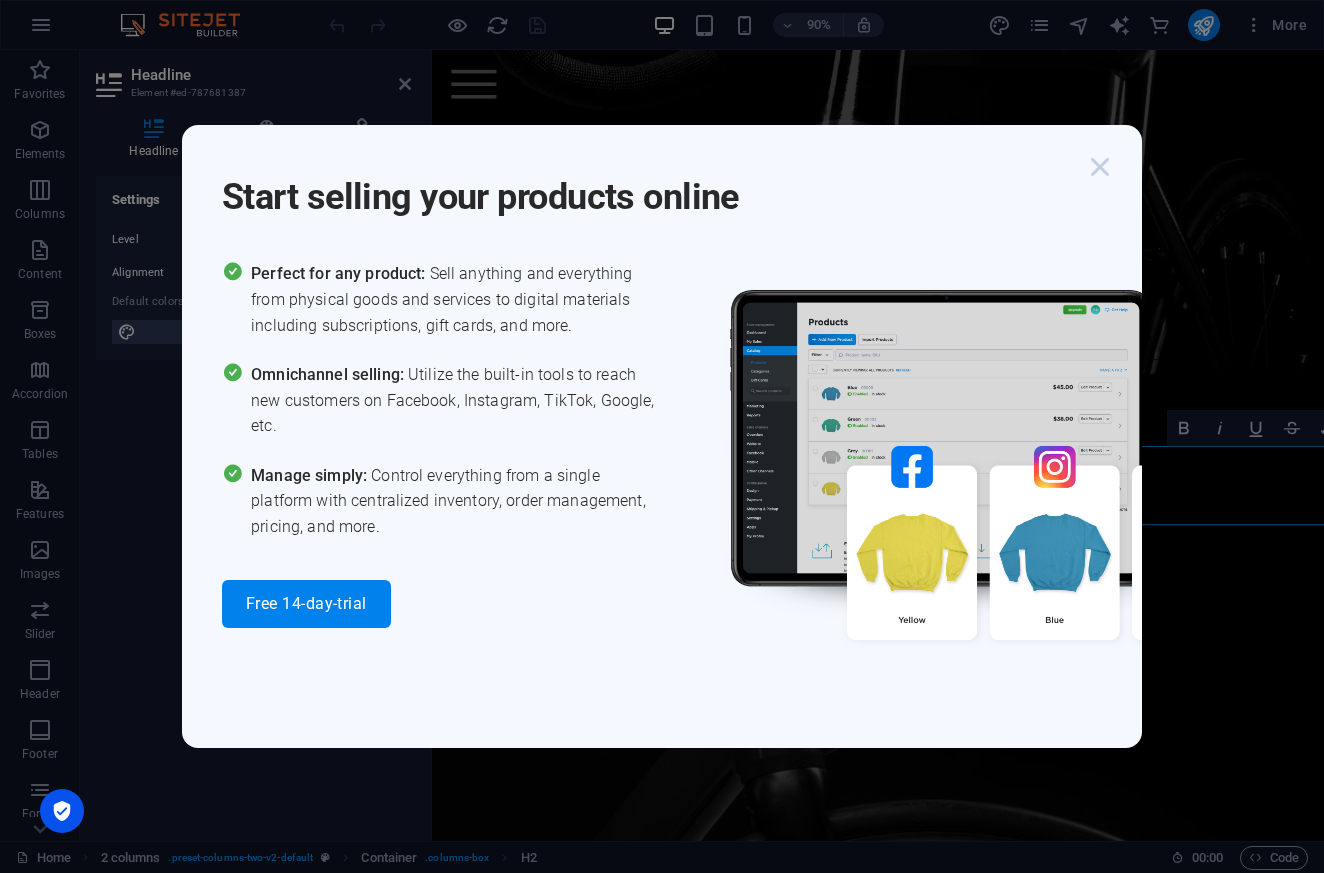 click at bounding box center [1100, 167] 